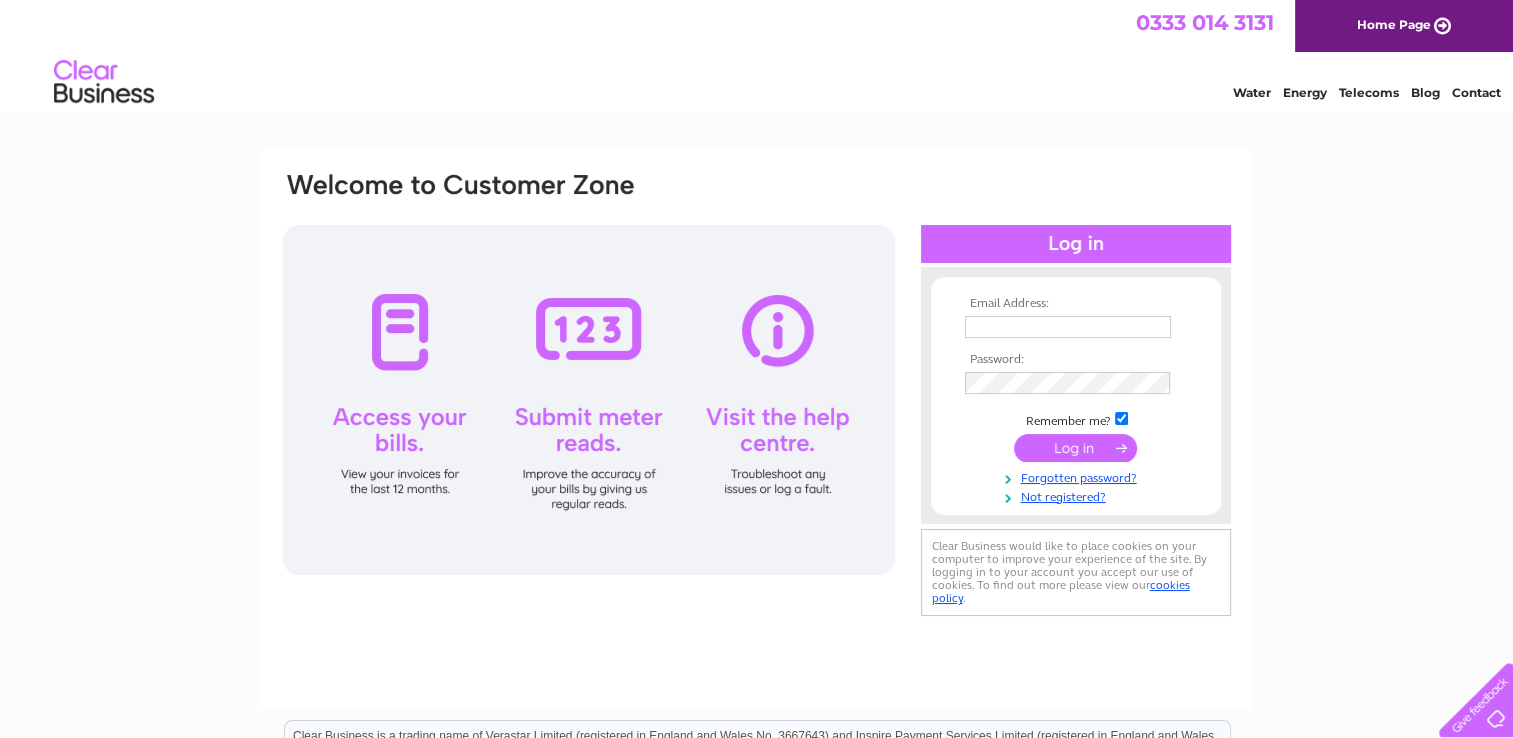 scroll, scrollTop: 0, scrollLeft: 0, axis: both 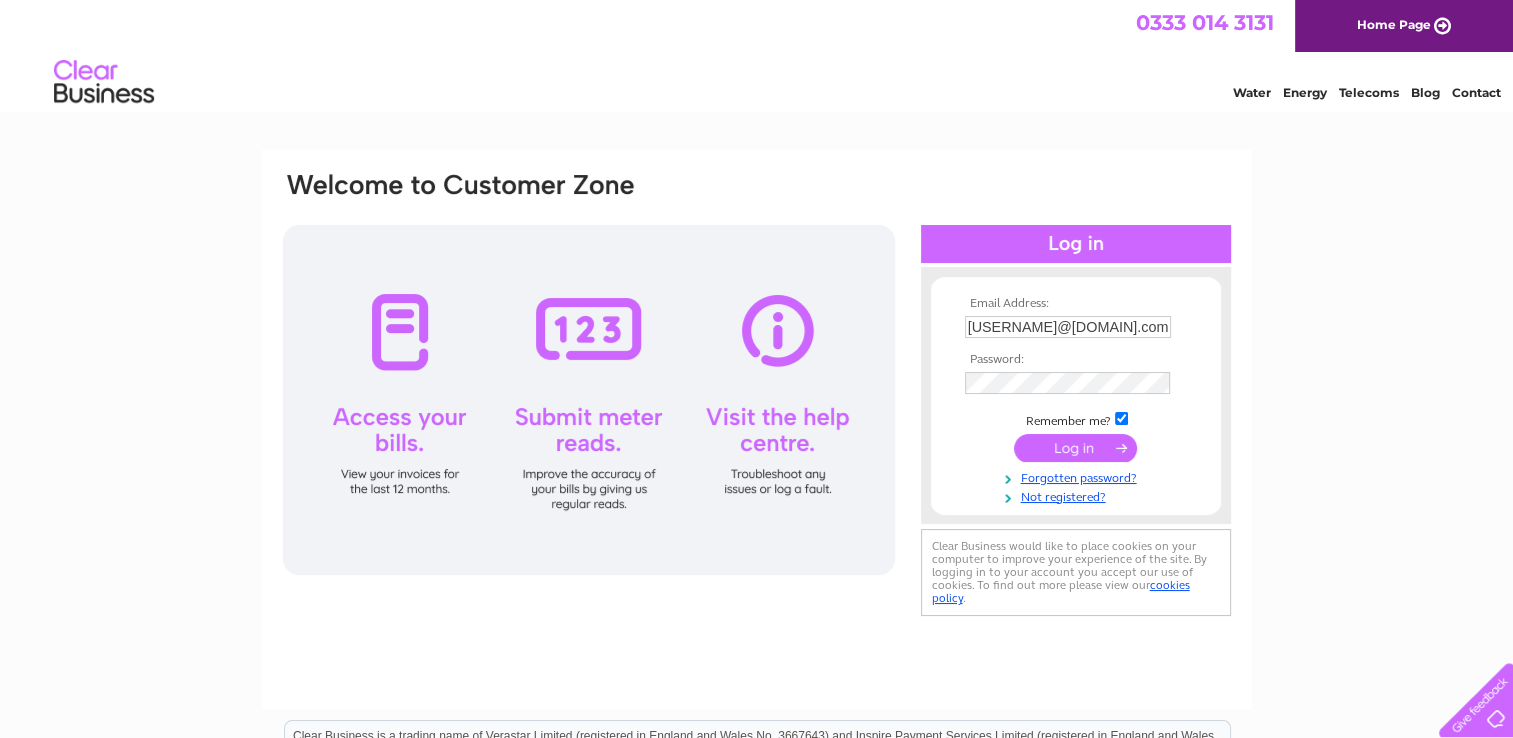 click at bounding box center [1075, 448] 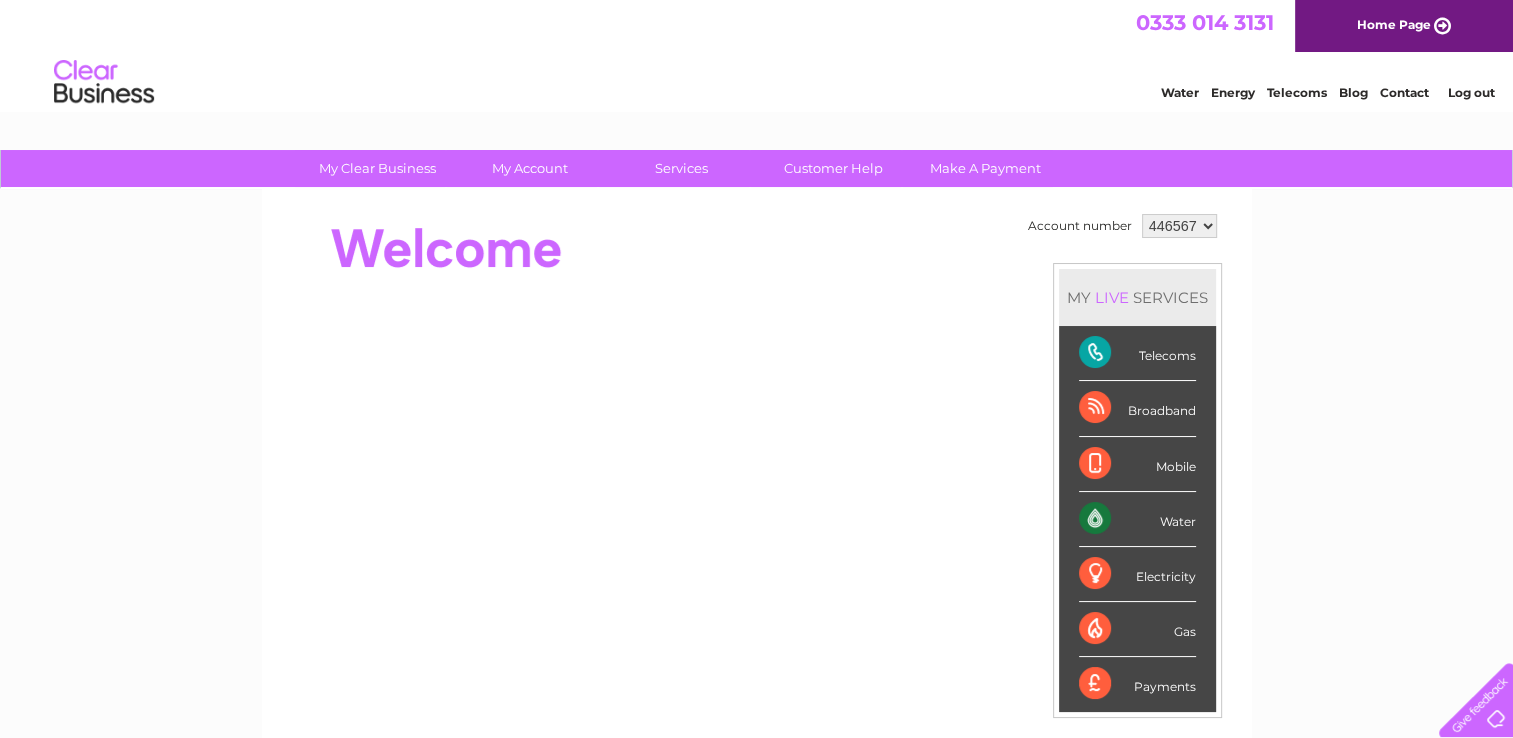 scroll, scrollTop: 0, scrollLeft: 0, axis: both 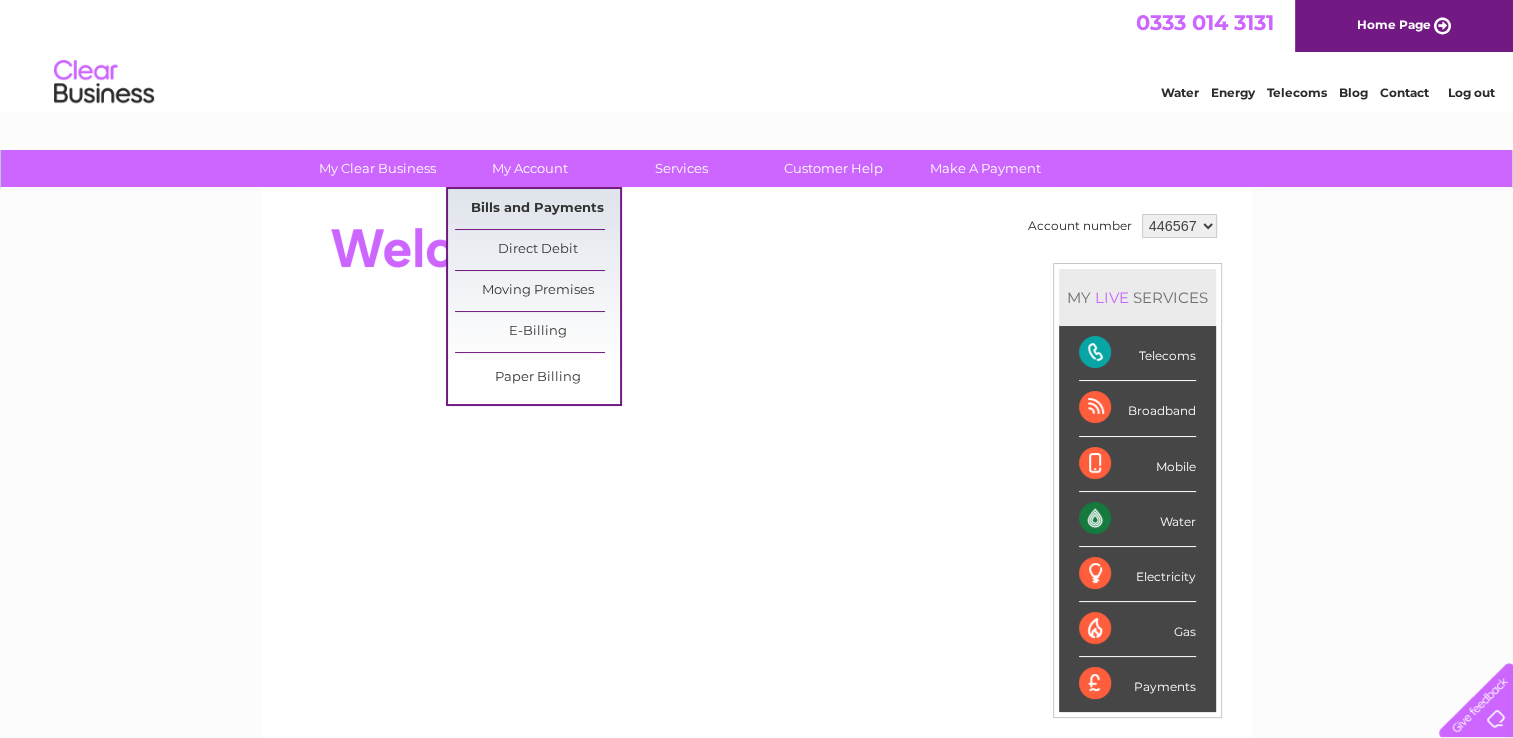 click on "Bills and Payments" at bounding box center (537, 209) 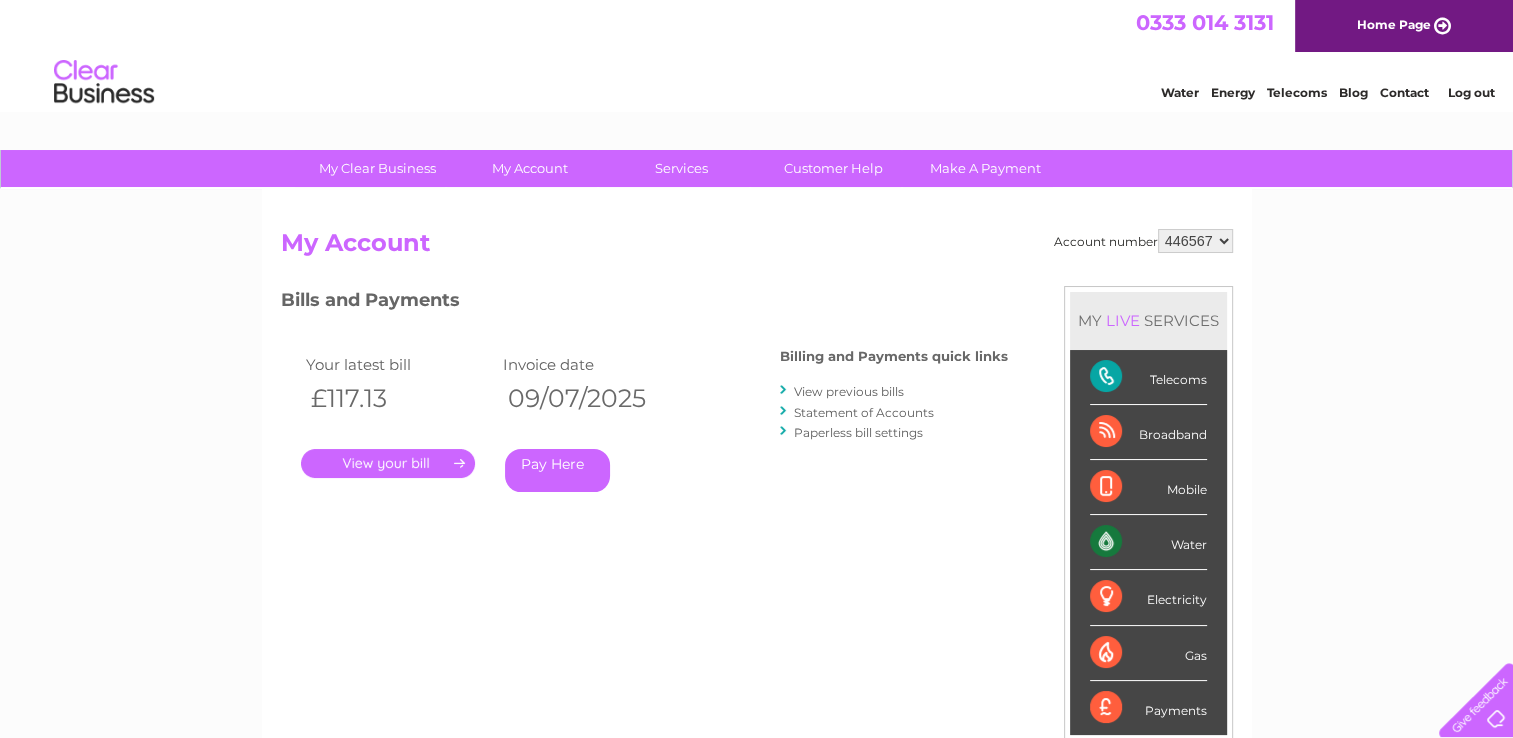 scroll, scrollTop: 0, scrollLeft: 0, axis: both 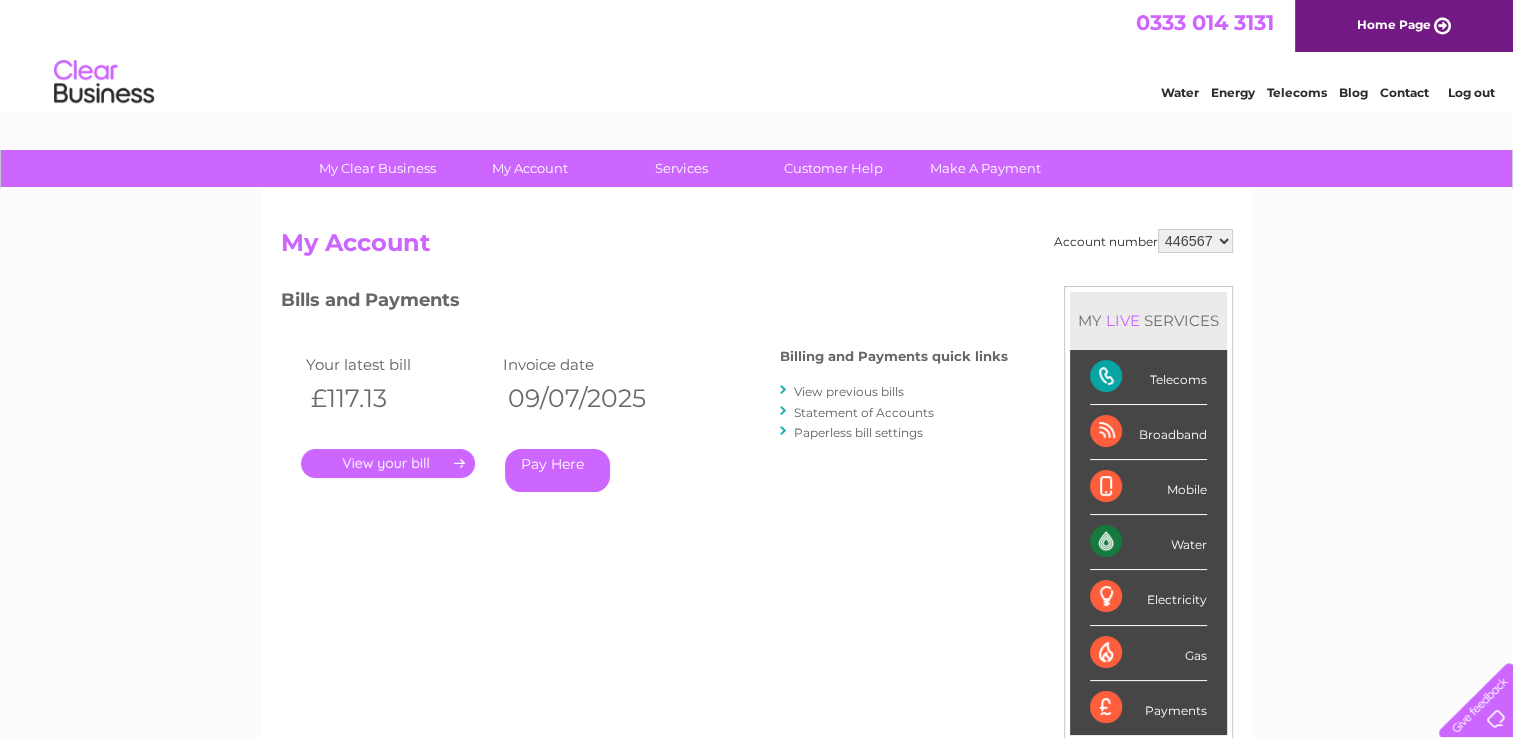 click on "." at bounding box center [388, 463] 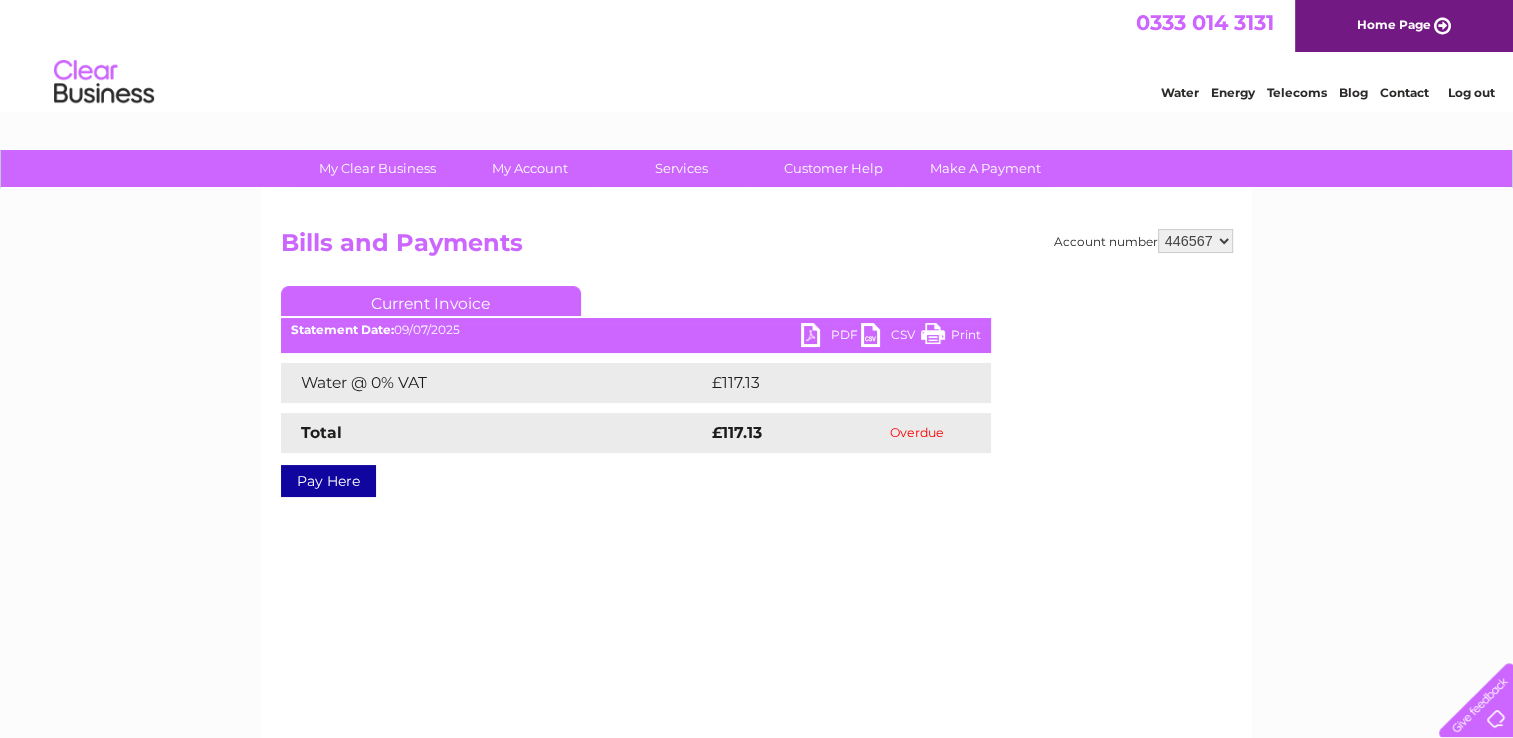 scroll, scrollTop: 0, scrollLeft: 0, axis: both 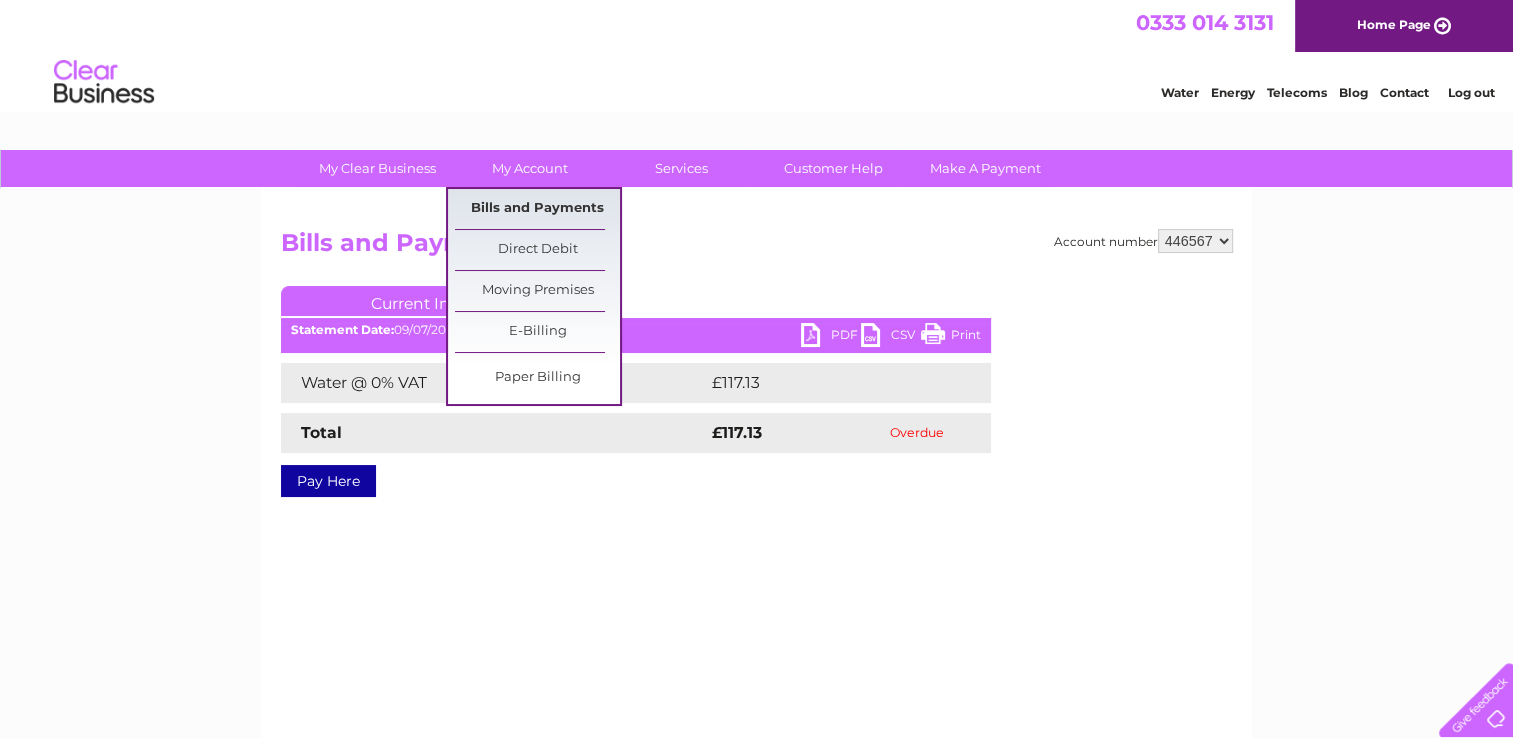 click on "Bills and Payments" at bounding box center [537, 209] 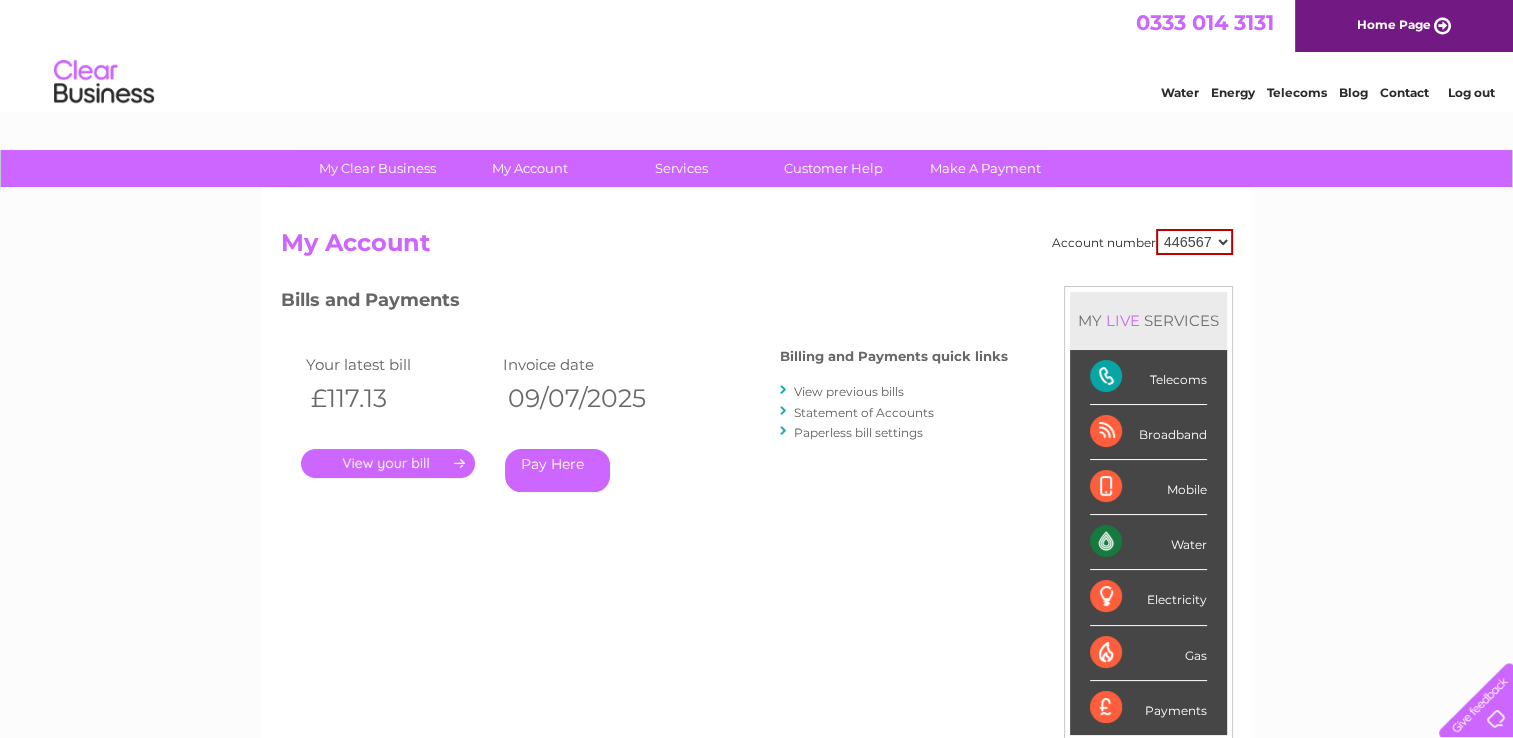 scroll, scrollTop: 0, scrollLeft: 0, axis: both 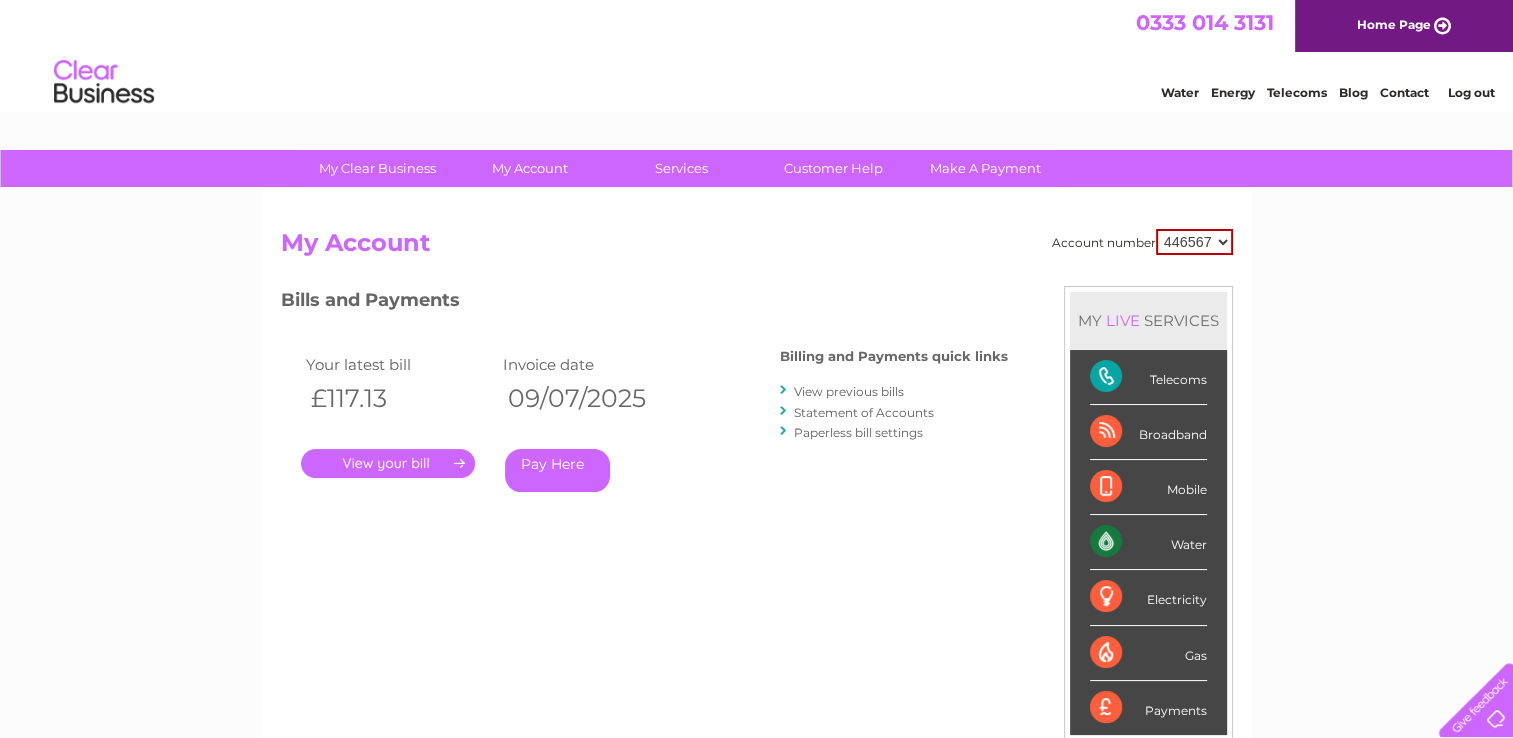 click on "." at bounding box center [388, 463] 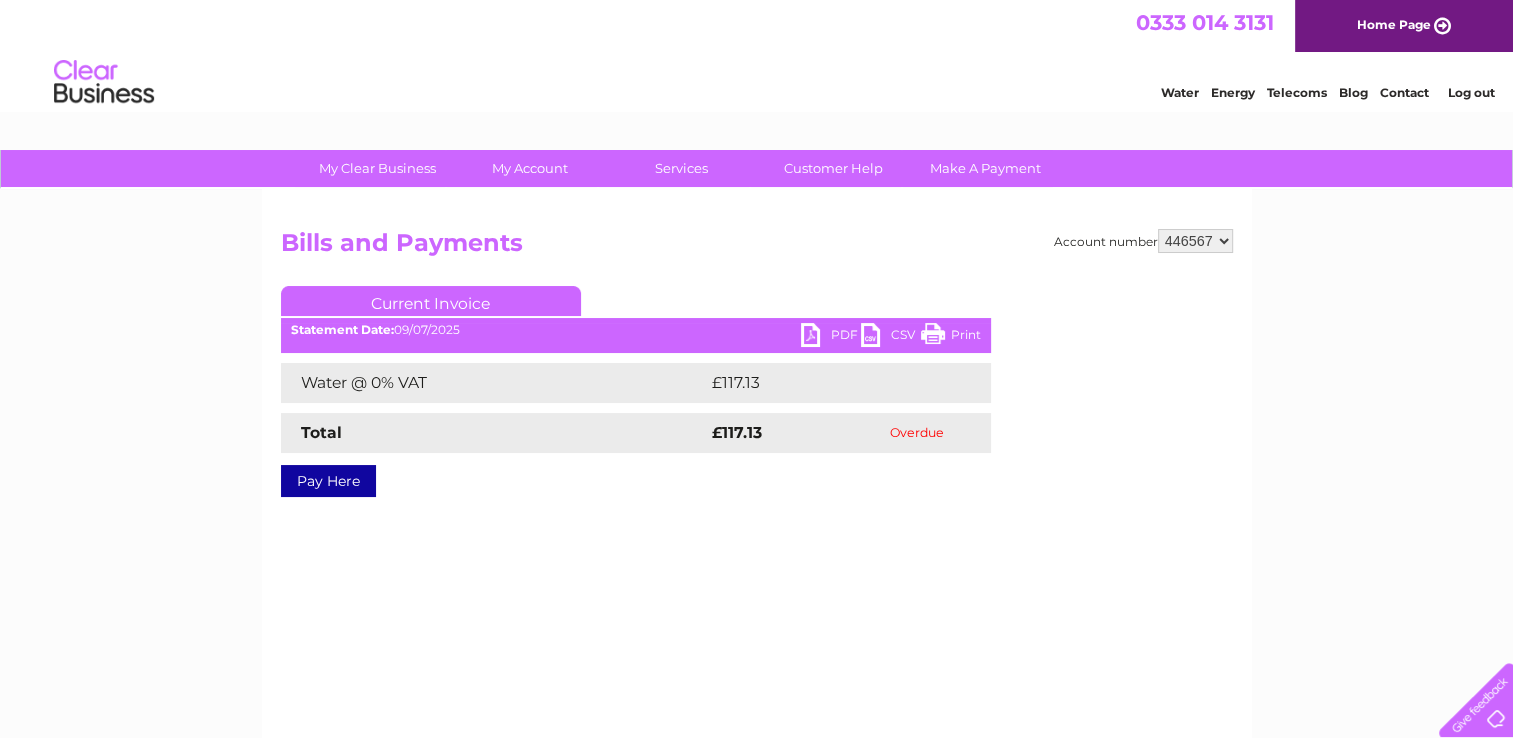 scroll, scrollTop: 0, scrollLeft: 0, axis: both 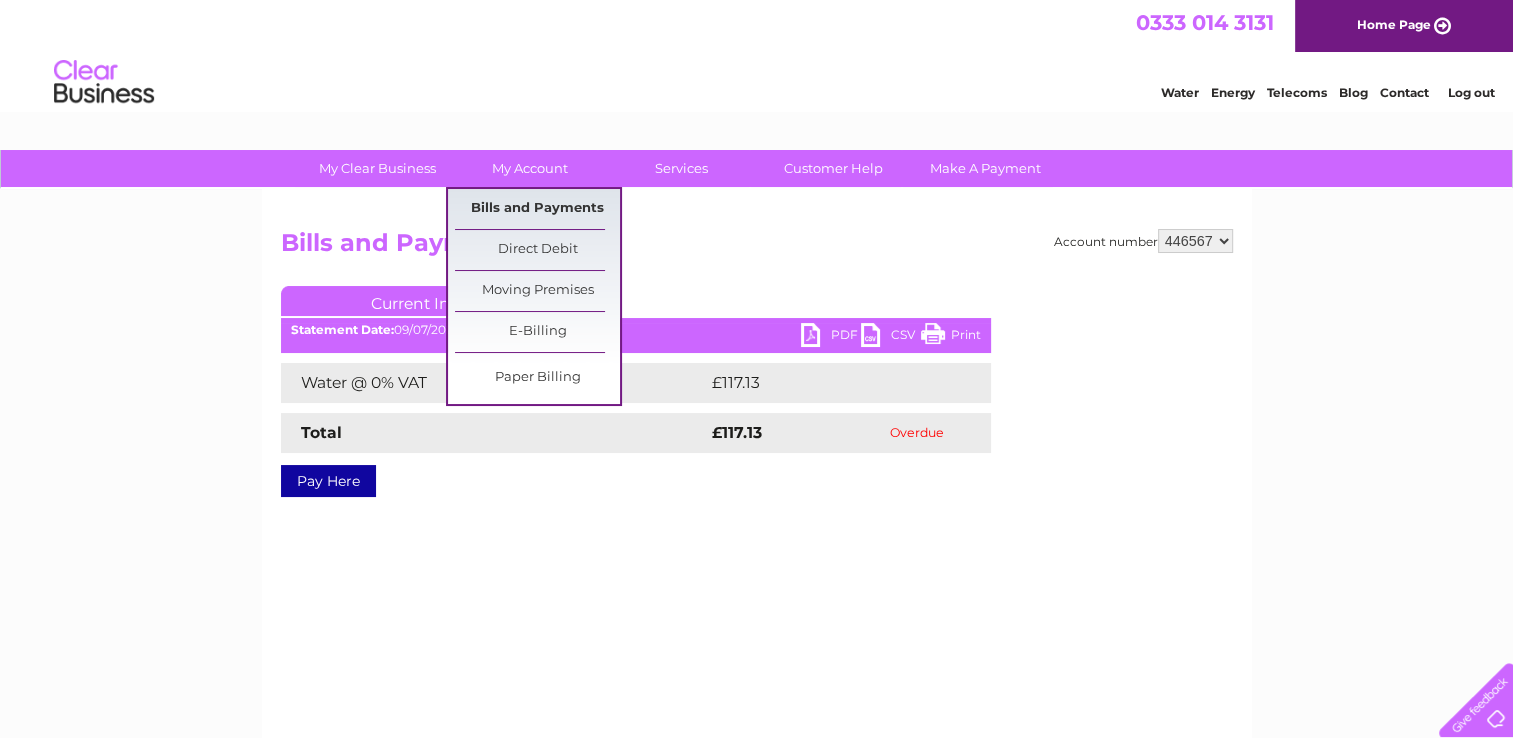 click on "Bills and Payments" at bounding box center (537, 209) 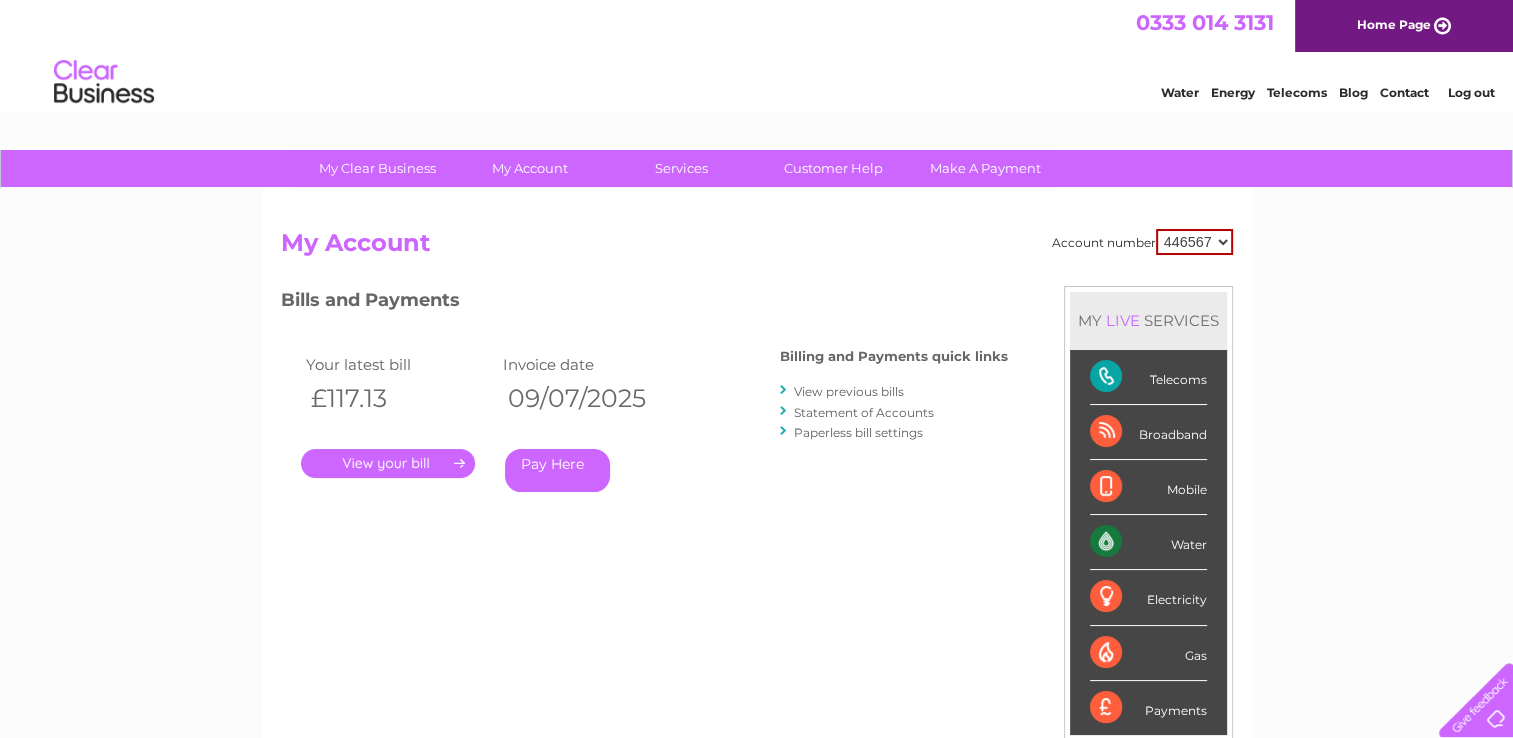 scroll, scrollTop: 0, scrollLeft: 0, axis: both 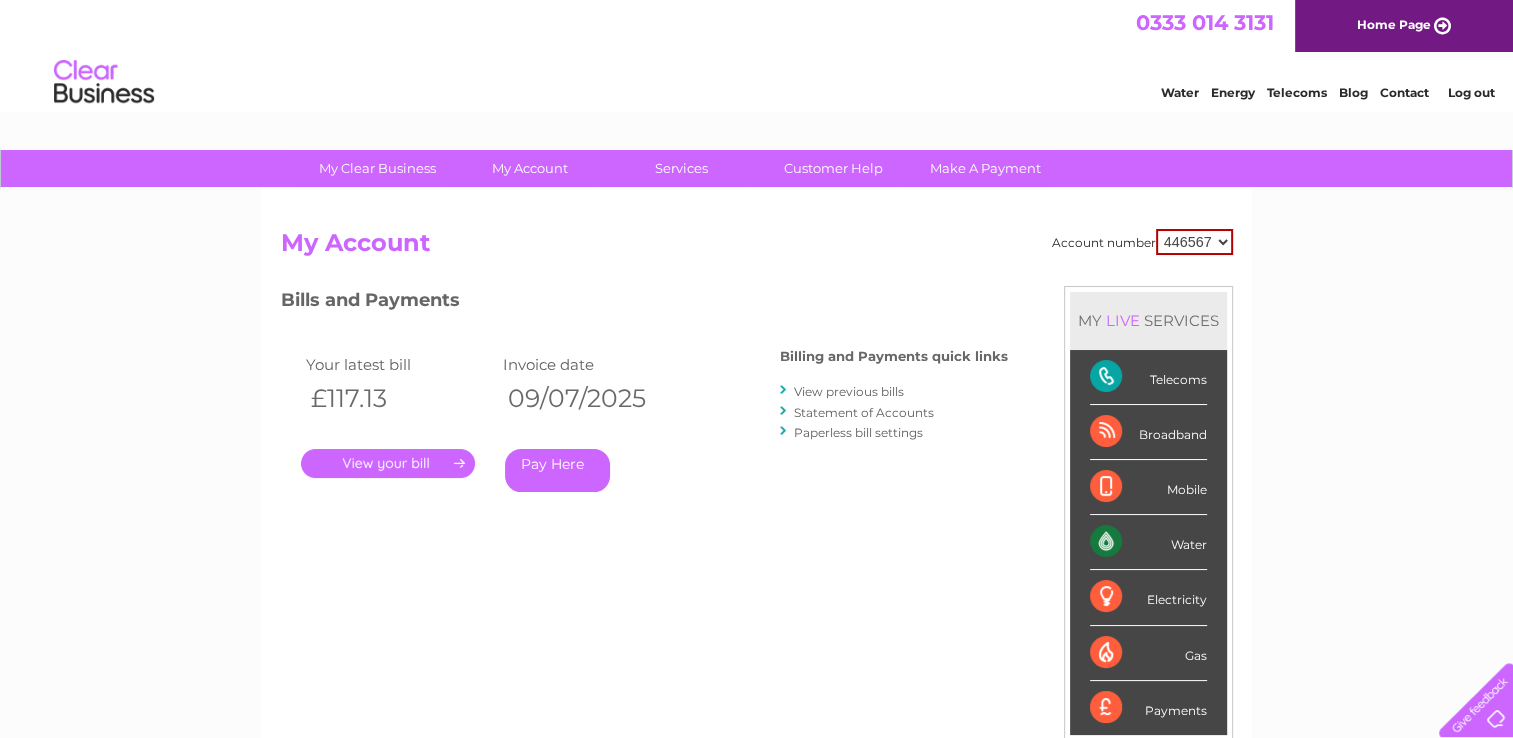 click on "View previous bills" at bounding box center (849, 391) 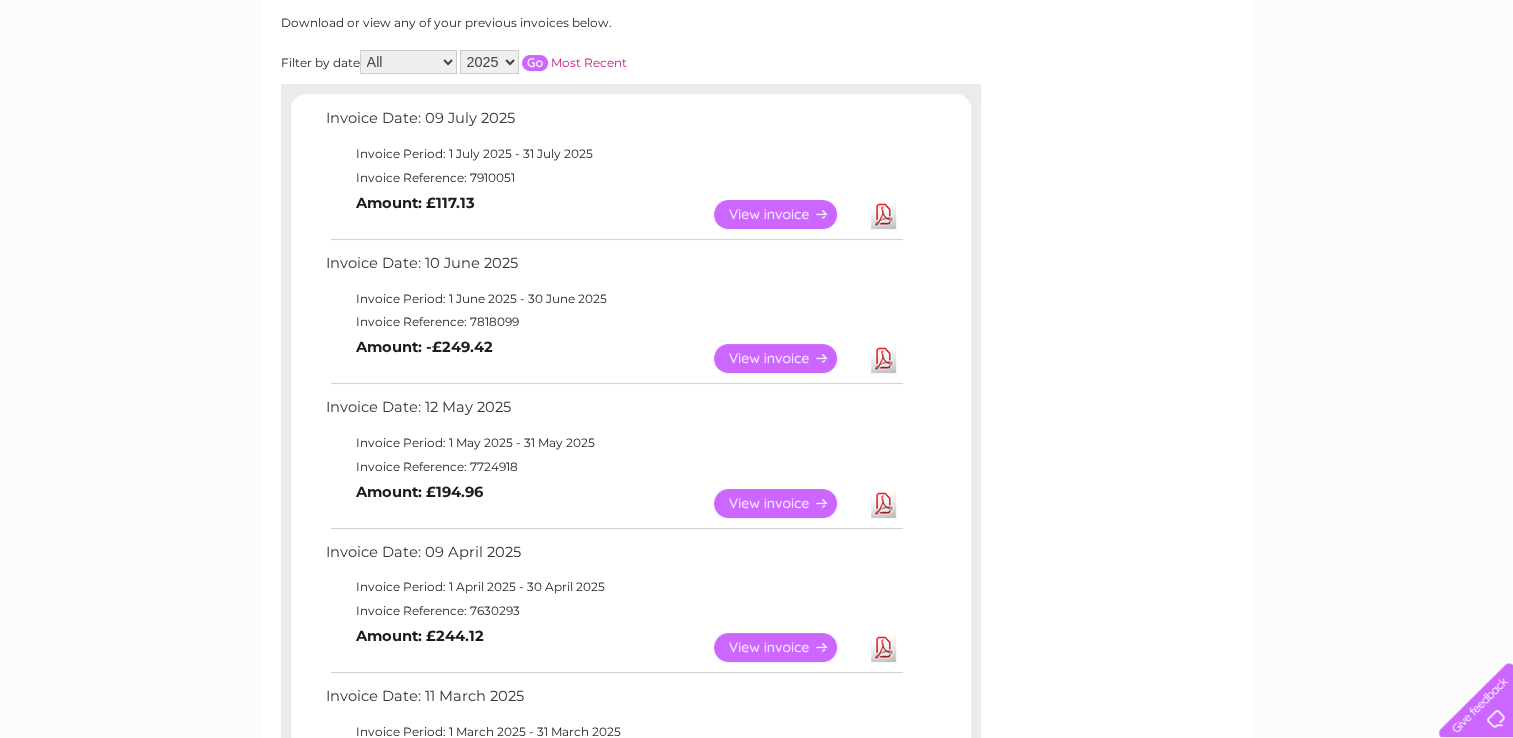 scroll, scrollTop: 300, scrollLeft: 0, axis: vertical 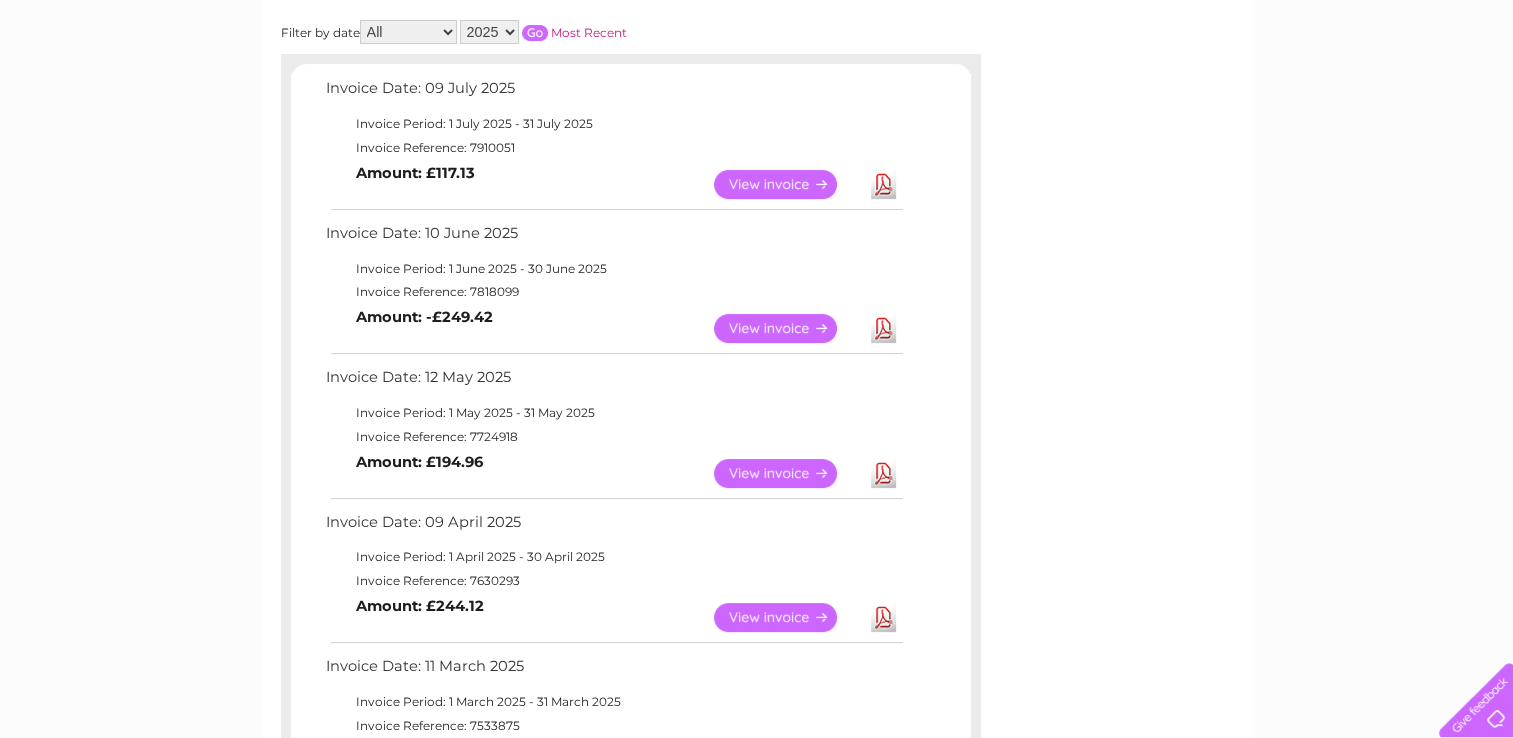 click on "View" at bounding box center [787, 184] 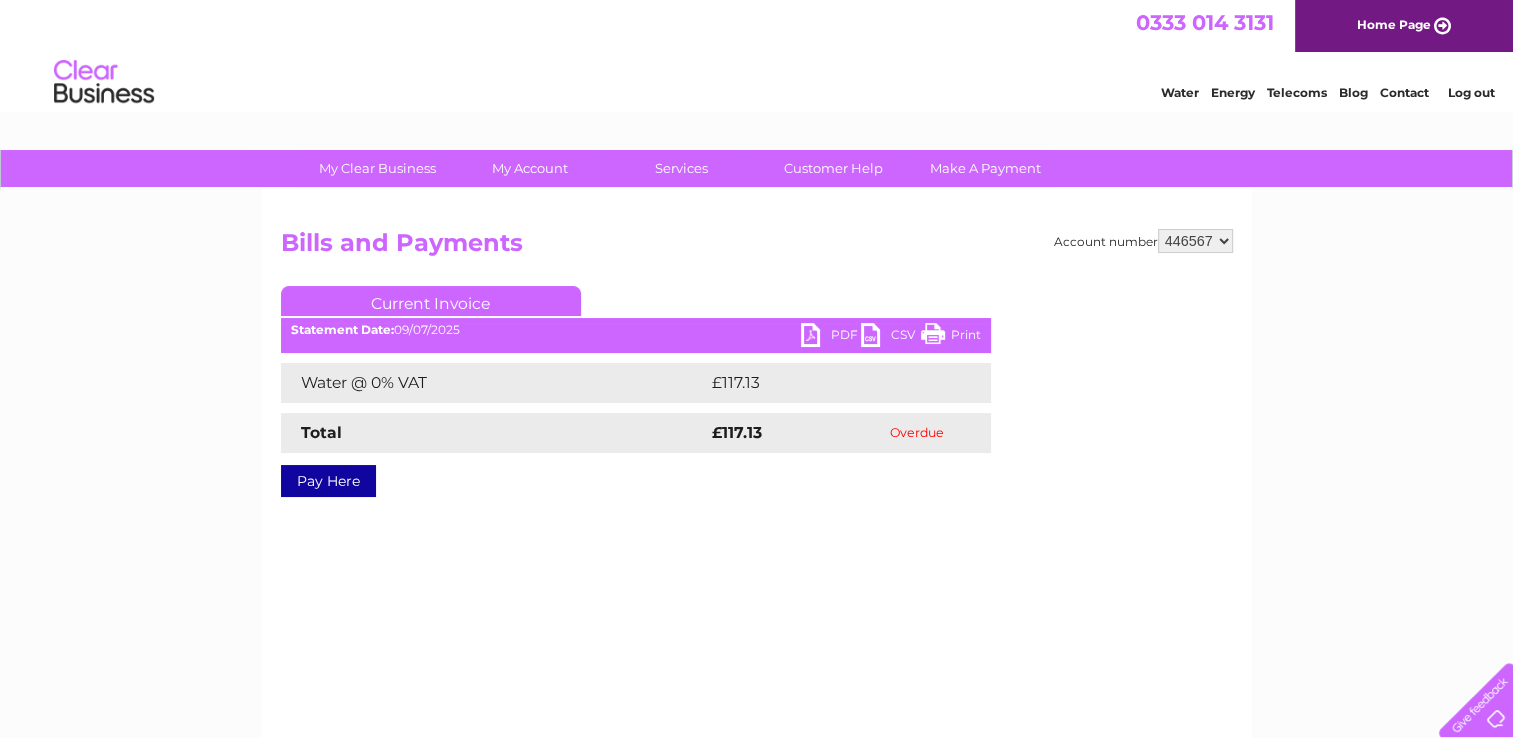 scroll, scrollTop: 0, scrollLeft: 0, axis: both 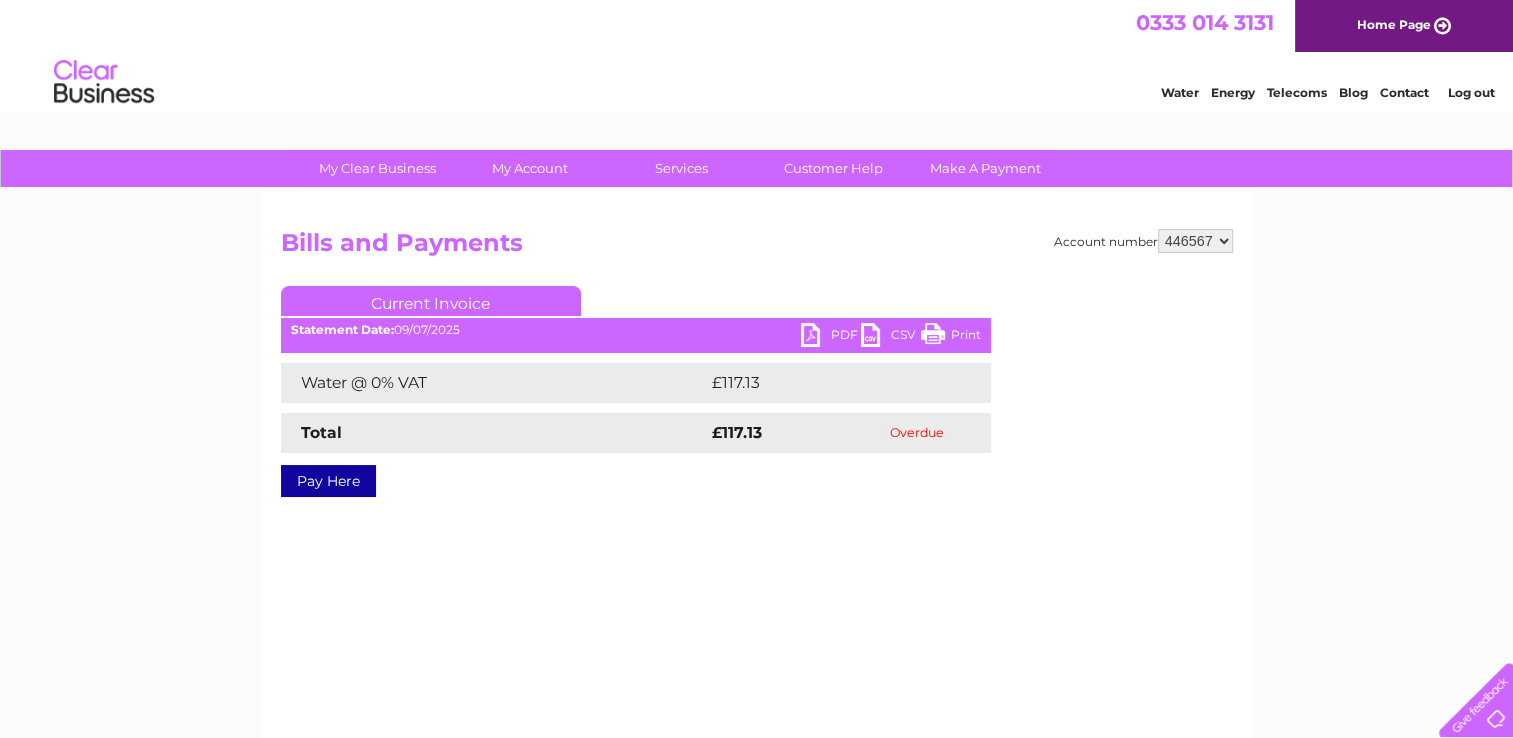 click on "PDF" at bounding box center [831, 337] 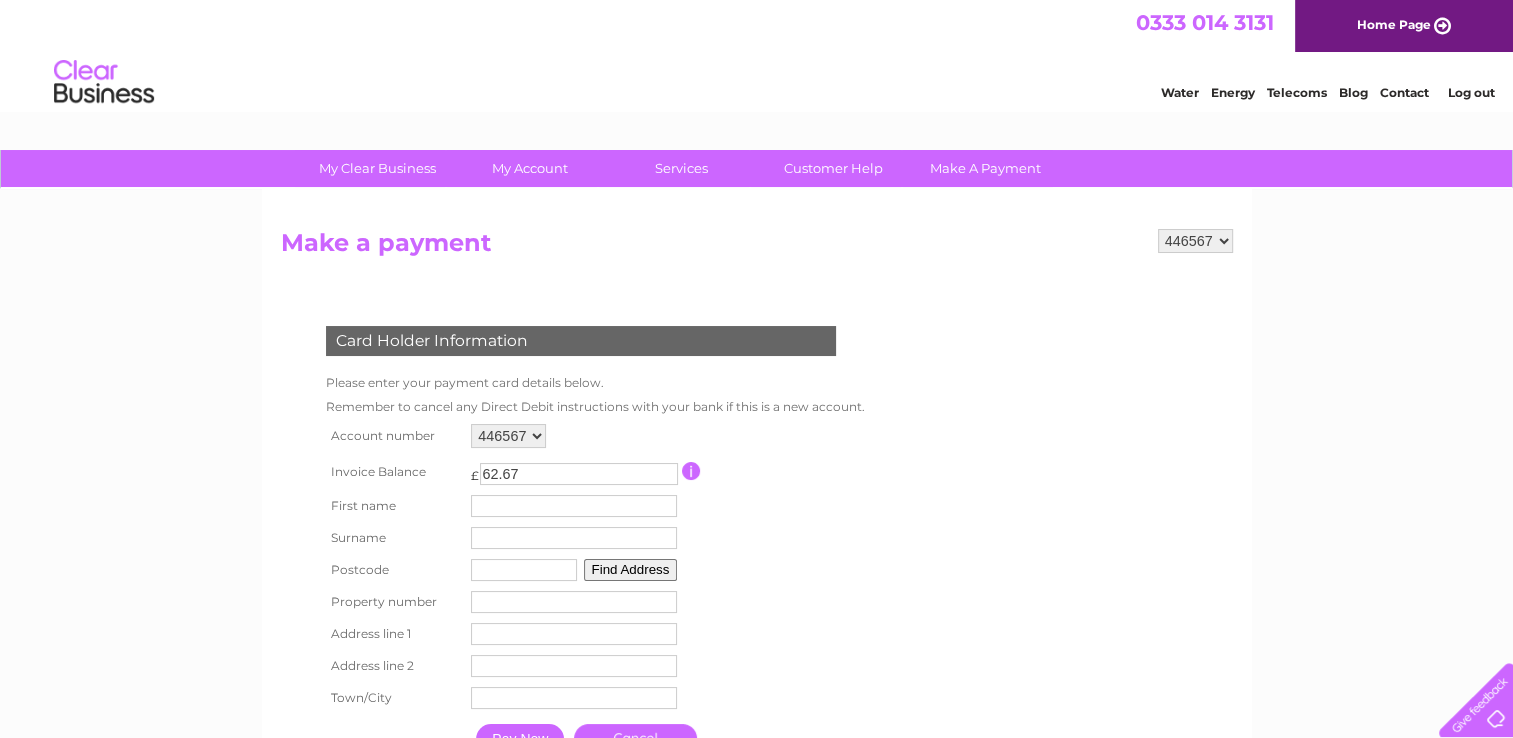 scroll, scrollTop: 0, scrollLeft: 0, axis: both 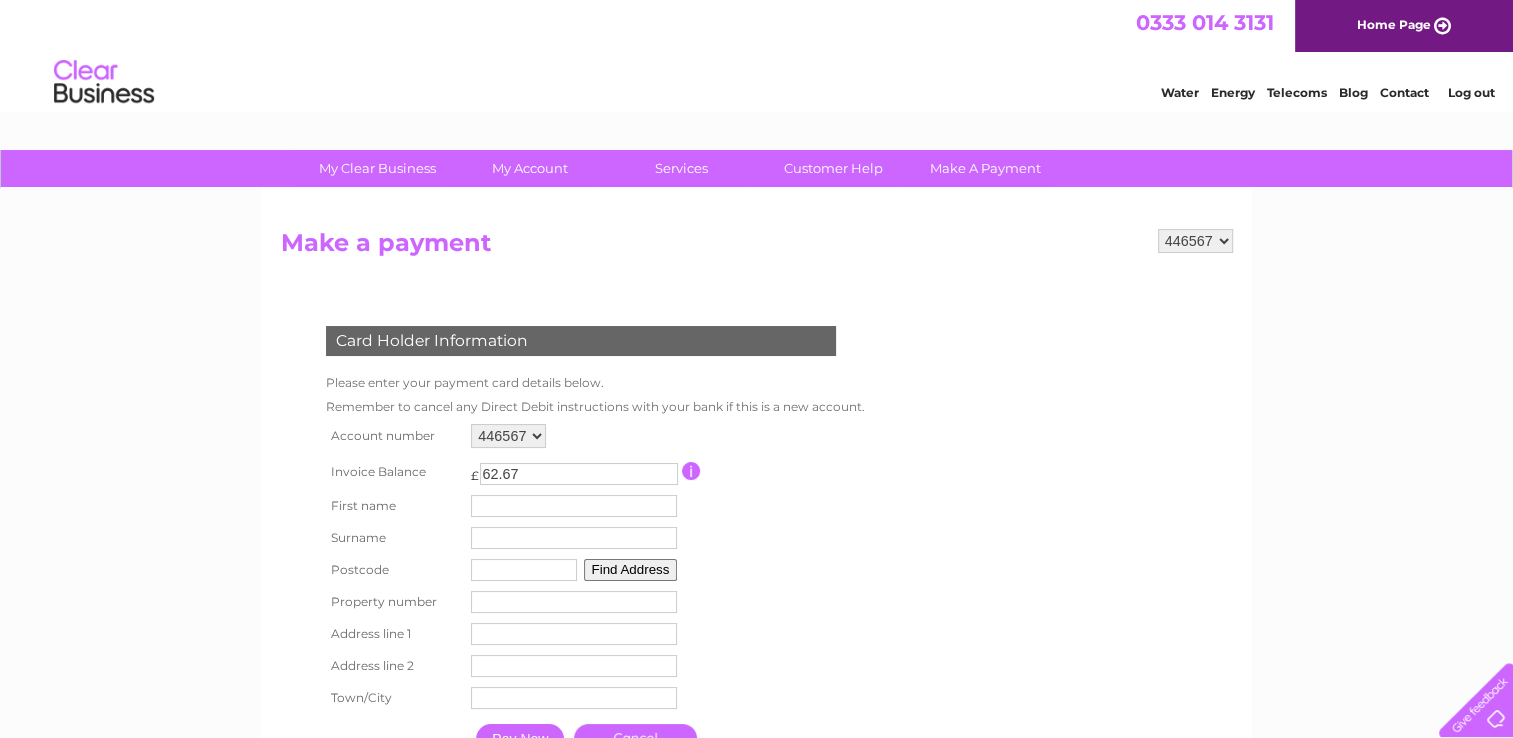 click at bounding box center [574, 506] 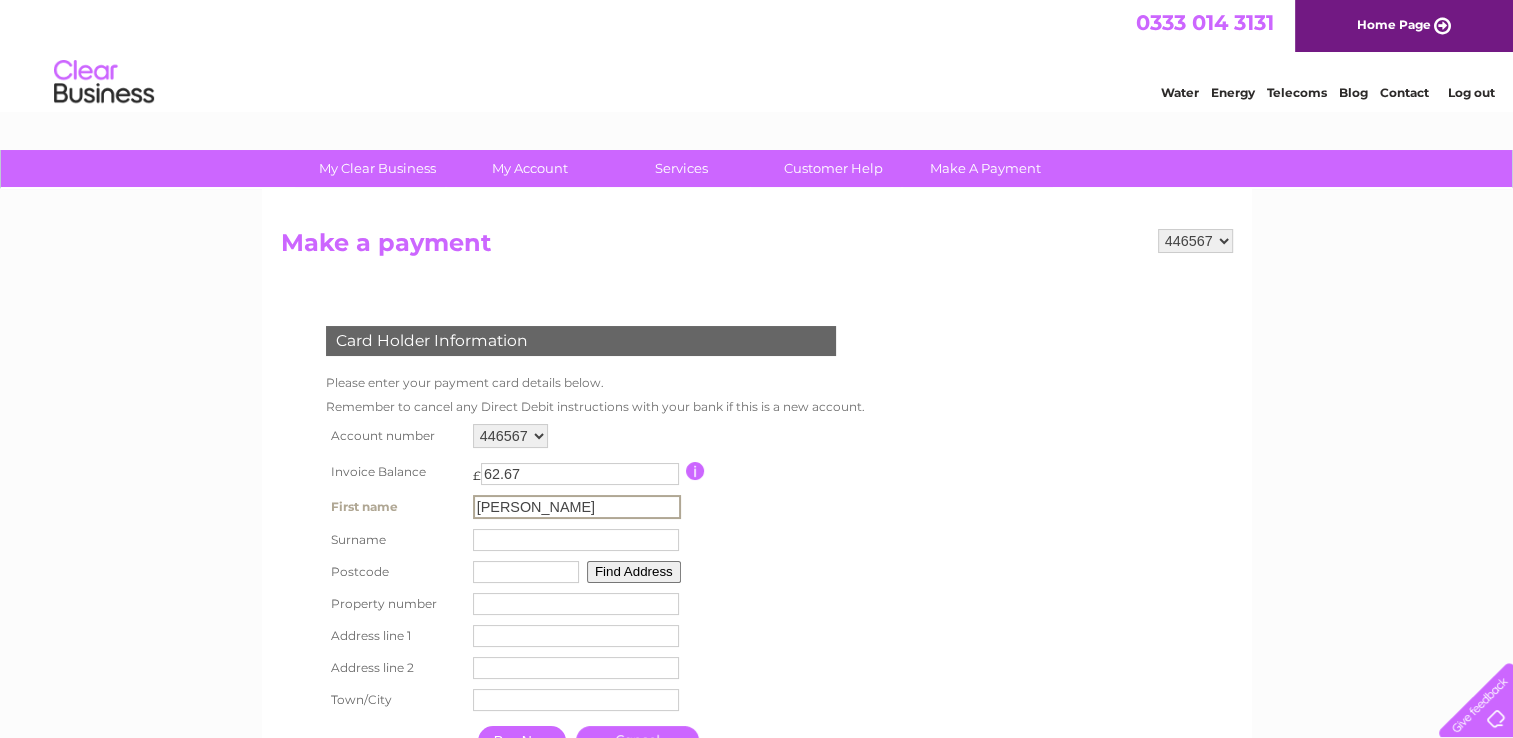 type on "[PERSON_NAME]" 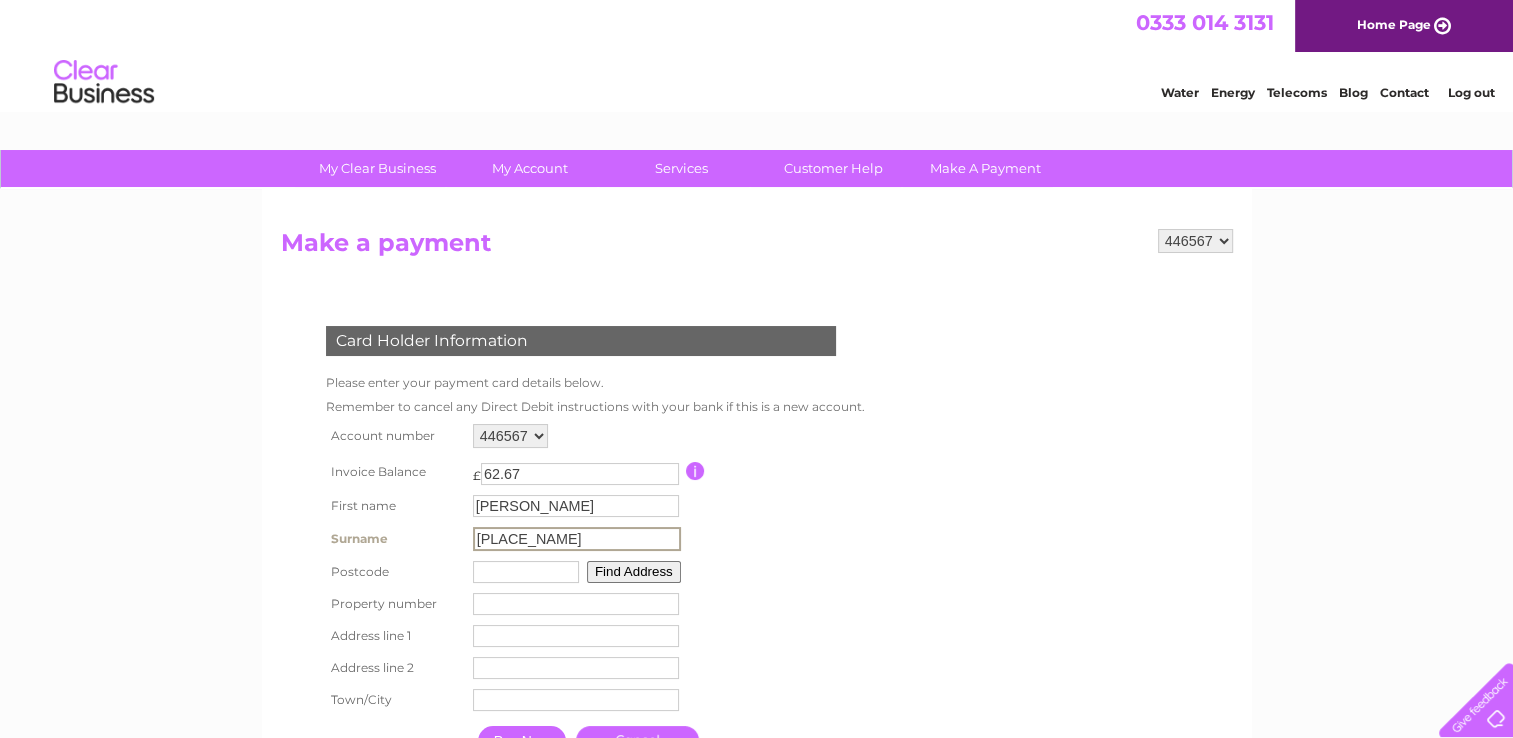 type on "[PLACE_NAME]" 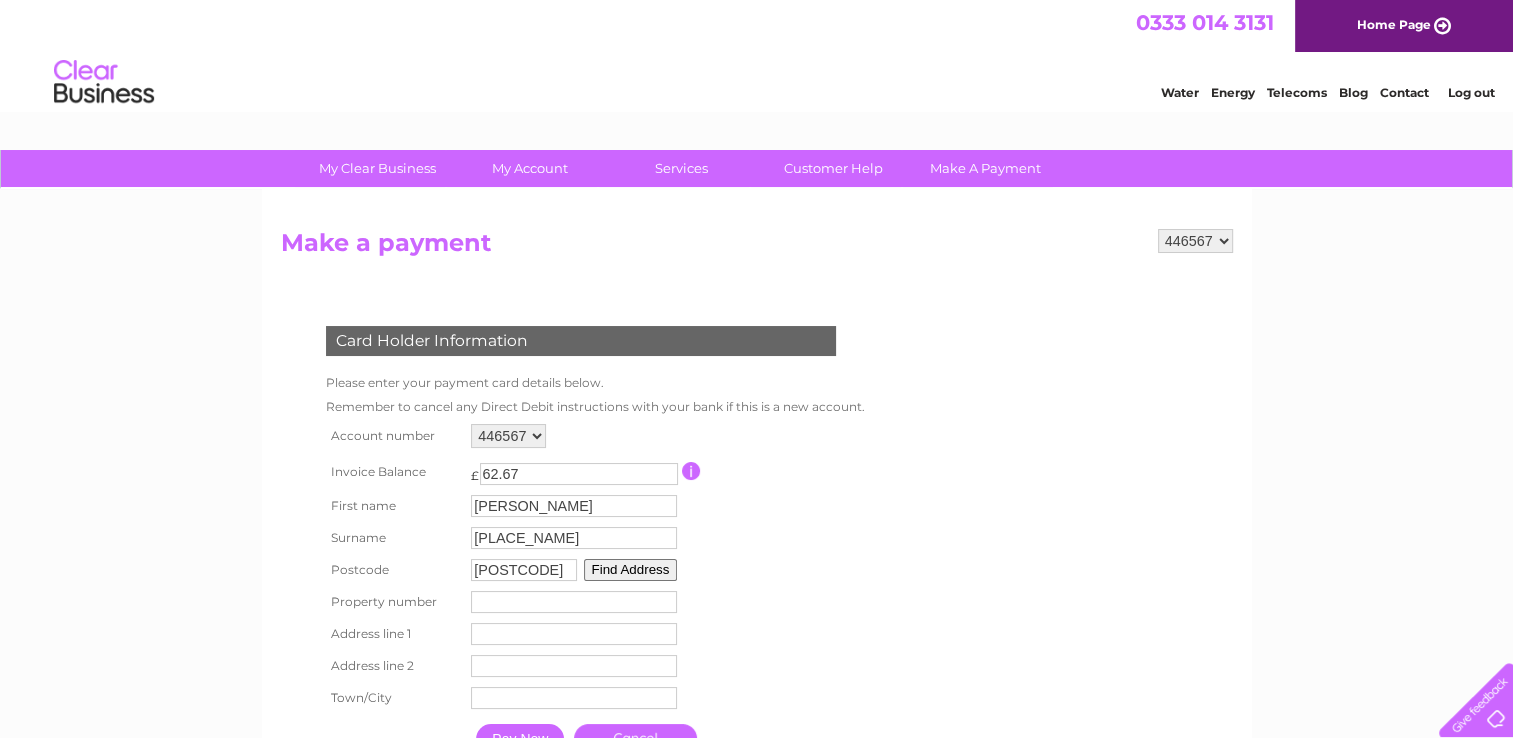 type on "[POSTCODE]" 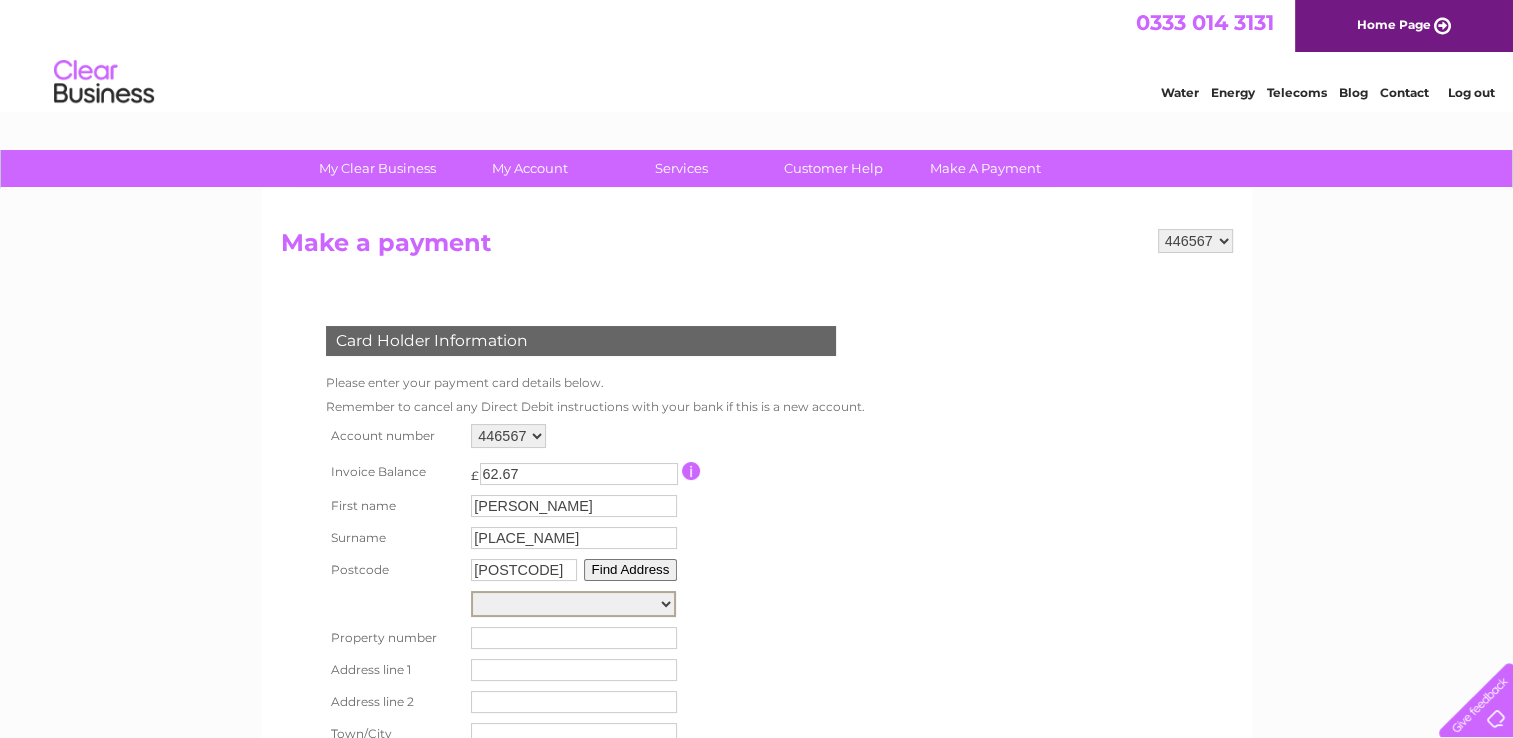 click on "[BUILDING_NAME], [STREET_NAME] Street Side Dslam Cab Nmahfs, [STREET_NAME] Shelter [NUMBER]M From [PLACE_NAME] Land North Of [NUMBER] [STREET_NAME], [STREET_NAME] Bus Shelter Opposite [NUMBER], [STREET_NAME] [BUSINESS_NAME] [PLACE_NAME] Outdoor G, [BUSINESS_NAME] [PLACE_NAME], [STREET_NAME] [BUSINESS_NAME] [PLACE_NAME] Skateboar, [BUSINESS_NAME] [PLACE_NAME], [STREET_NAME] [BUSINESS_NAME] [PLACE_NAME] Skateboar, [BUSINESS_NAME] [PLACE_NAME], [STREET_NAME] Cctv Camera [NUMBER], [STREET_NAME] Post Box At [BUSINESS_NAME], [STREET_NAME] Street Record, [STREET_NAME] [NUMBER], [STREET_NAME] [NUMBER], [STREET_NAME] [BUSINESS_NAME], [NUMBER], [STREET_NAME] Managers Accommodation, [BUSINESS_NAME], [NUMBER], [STREET_NAME] [NUMBER], [STREET_NAME] Flat, [NUMBER], [STREET_NAME] [NUMBER], [STREET_NAME] [NUMBER], [STREET_NAME] [NUMBER], [STREET_NAME] [NUMBER], [STREET_NAME] [NUMBER], [STREET_NAME] [NUMBER], [STREET_NAME] [NUMBER], [STREET_NAME] [NUMBER], [STREET_NAME] [NUMBER], [STREET_NAME] [NUMBER], [STREET_NAME] [NUMBER], [STREET_NAME] Flat 1, [NUMBER], [STREET_NAME] Flat 2, [NUMBER], [STREET_NAME] Flat, [NUMBER], [STREET_NAME] [NUMBER], [STREET_NAME] [NUMBER], [STREET_NAME] [NUMBER], [STREET_NAME] [NUMBER], [STREET_NAME] [NUMBER], [STREET_NAME] [NUMBER], [STREET_NAME]" at bounding box center (573, 604) 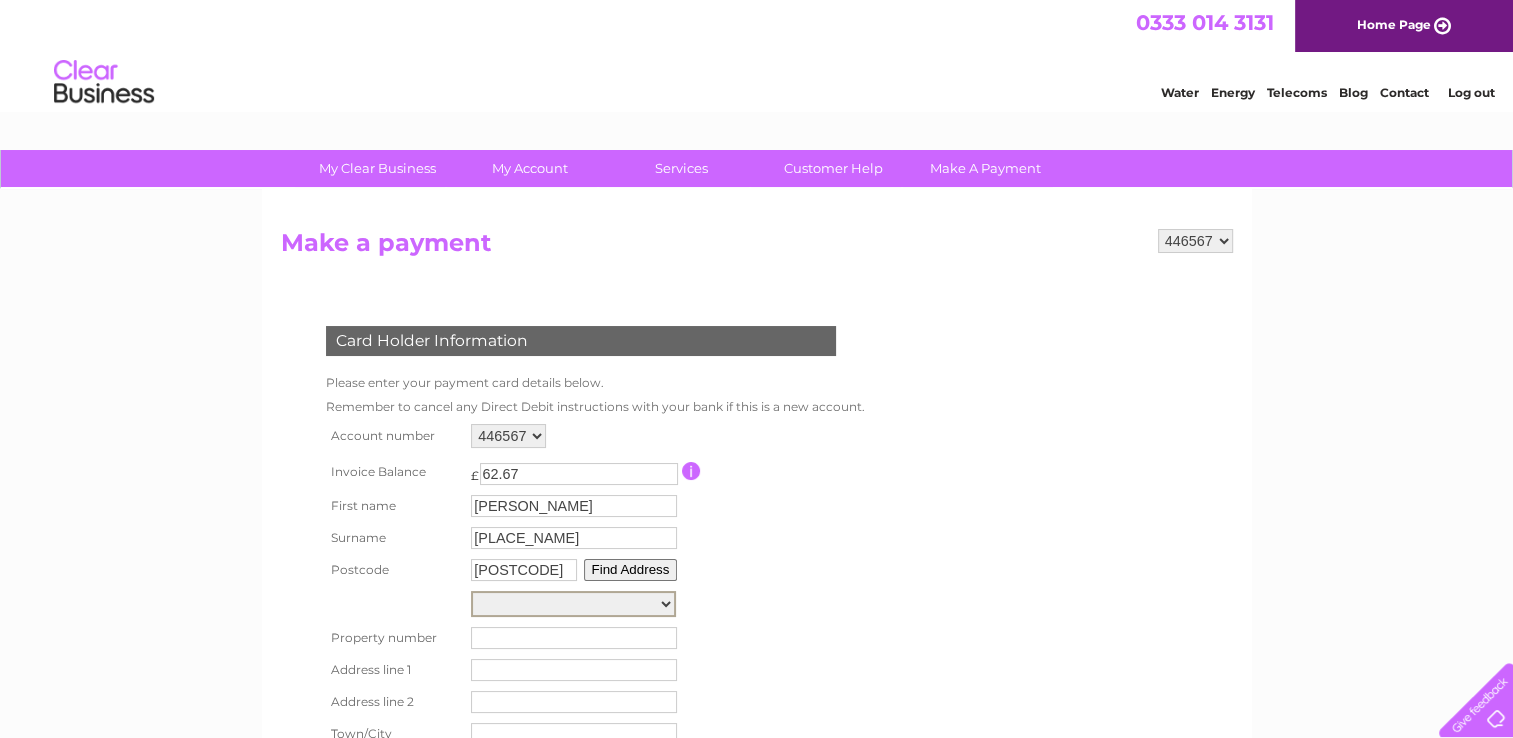 select on "[NUMBER], [STREET_NAME],[CITY_NAME]" 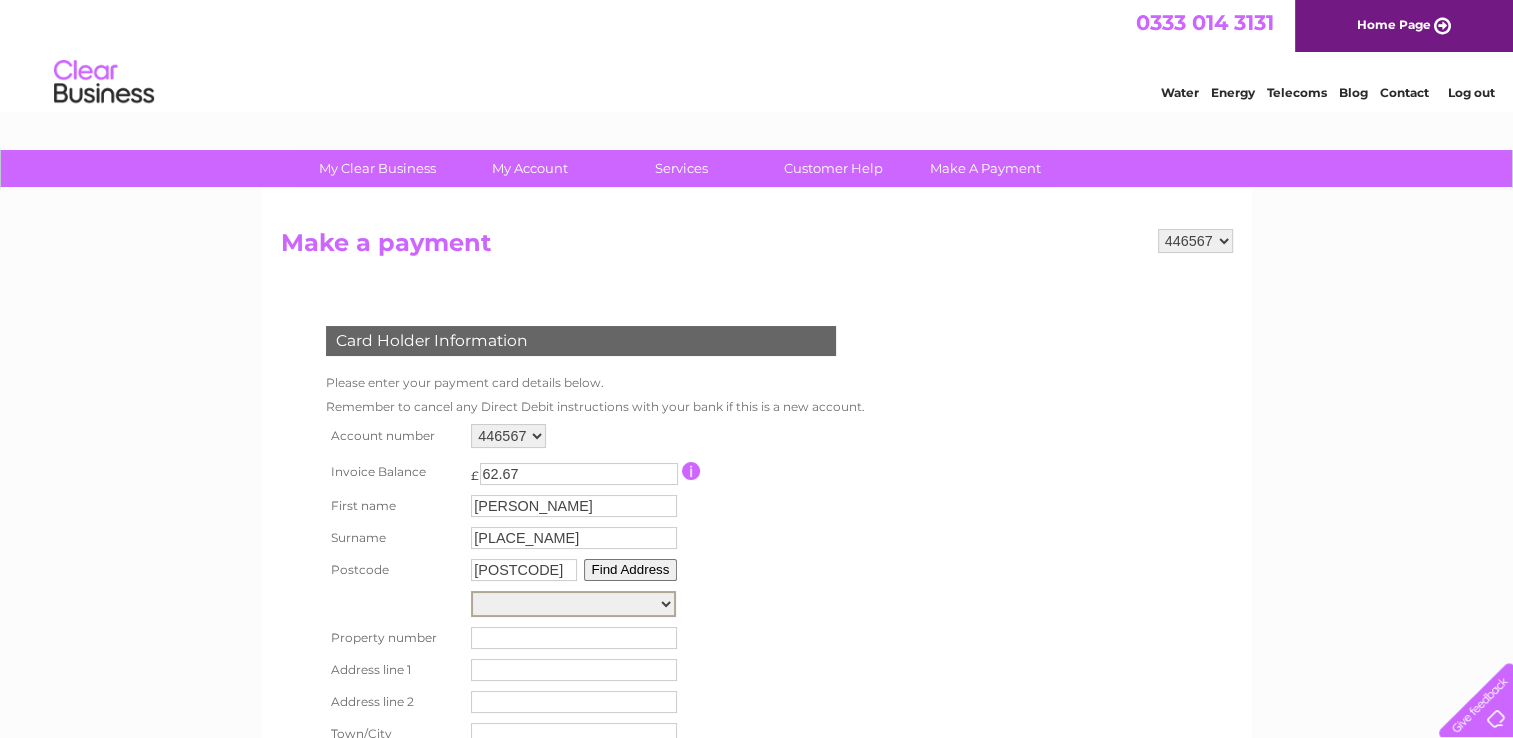 click on "[BUILDING_NAME], [STREET_NAME] Street Side Dslam Cab Nmahfs, [STREET_NAME] Shelter [NUMBER]M From [PLACE_NAME] Land North Of [NUMBER] [STREET_NAME], [STREET_NAME] Bus Shelter Opposite [NUMBER], [STREET_NAME] [BUSINESS_NAME] [PLACE_NAME] Outdoor G, [BUSINESS_NAME] [PLACE_NAME], [STREET_NAME] [BUSINESS_NAME] [PLACE_NAME] Skateboar, [BUSINESS_NAME] [PLACE_NAME], [STREET_NAME] [BUSINESS_NAME] [PLACE_NAME] Skateboar, [BUSINESS_NAME] [PLACE_NAME], [STREET_NAME] Cctv Camera [NUMBER], [STREET_NAME] Post Box At [BUSINESS_NAME], [STREET_NAME] Street Record, [STREET_NAME] [NUMBER], [STREET_NAME] [NUMBER], [STREET_NAME] [BUSINESS_NAME], [NUMBER], [STREET_NAME] Managers Accommodation, [BUSINESS_NAME], [NUMBER], [STREET_NAME] [NUMBER], [STREET_NAME] Flat, [NUMBER], [STREET_NAME] [NUMBER], [STREET_NAME] [NUMBER], [STREET_NAME] [NUMBER], [STREET_NAME] [NUMBER], [STREET_NAME] [NUMBER], [STREET_NAME] [NUMBER], [STREET_NAME] [NUMBER], [STREET_NAME] [NUMBER], [STREET_NAME] [NUMBER], [STREET_NAME] [NUMBER], [STREET_NAME] [NUMBER], [STREET_NAME] Flat 1, [NUMBER], [STREET_NAME] Flat 2, [NUMBER], [STREET_NAME] Flat, [NUMBER], [STREET_NAME] [NUMBER], [STREET_NAME] [NUMBER], [STREET_NAME] [NUMBER], [STREET_NAME] [NUMBER], [STREET_NAME] [NUMBER], [STREET_NAME] [NUMBER], [STREET_NAME]" at bounding box center [573, 604] 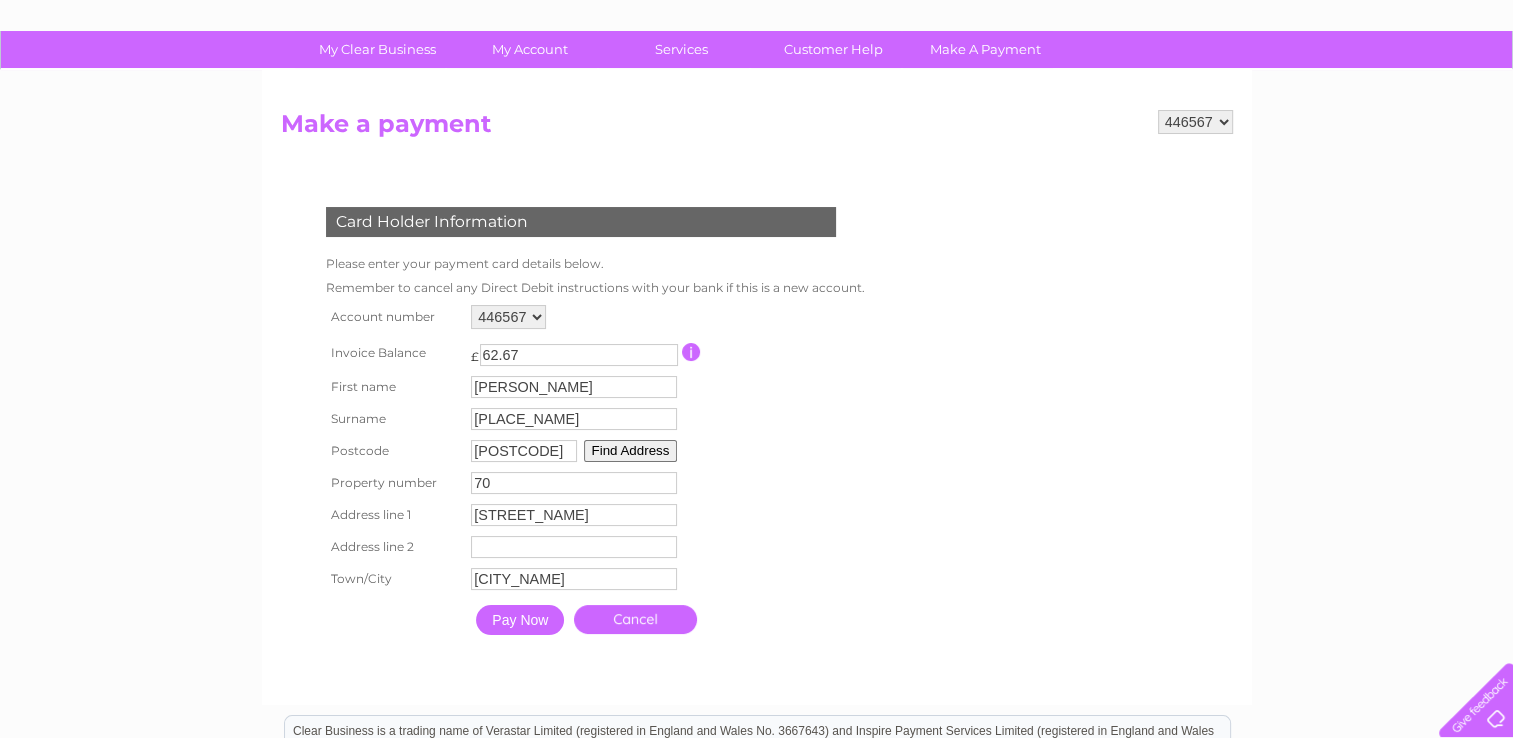 scroll, scrollTop: 300, scrollLeft: 0, axis: vertical 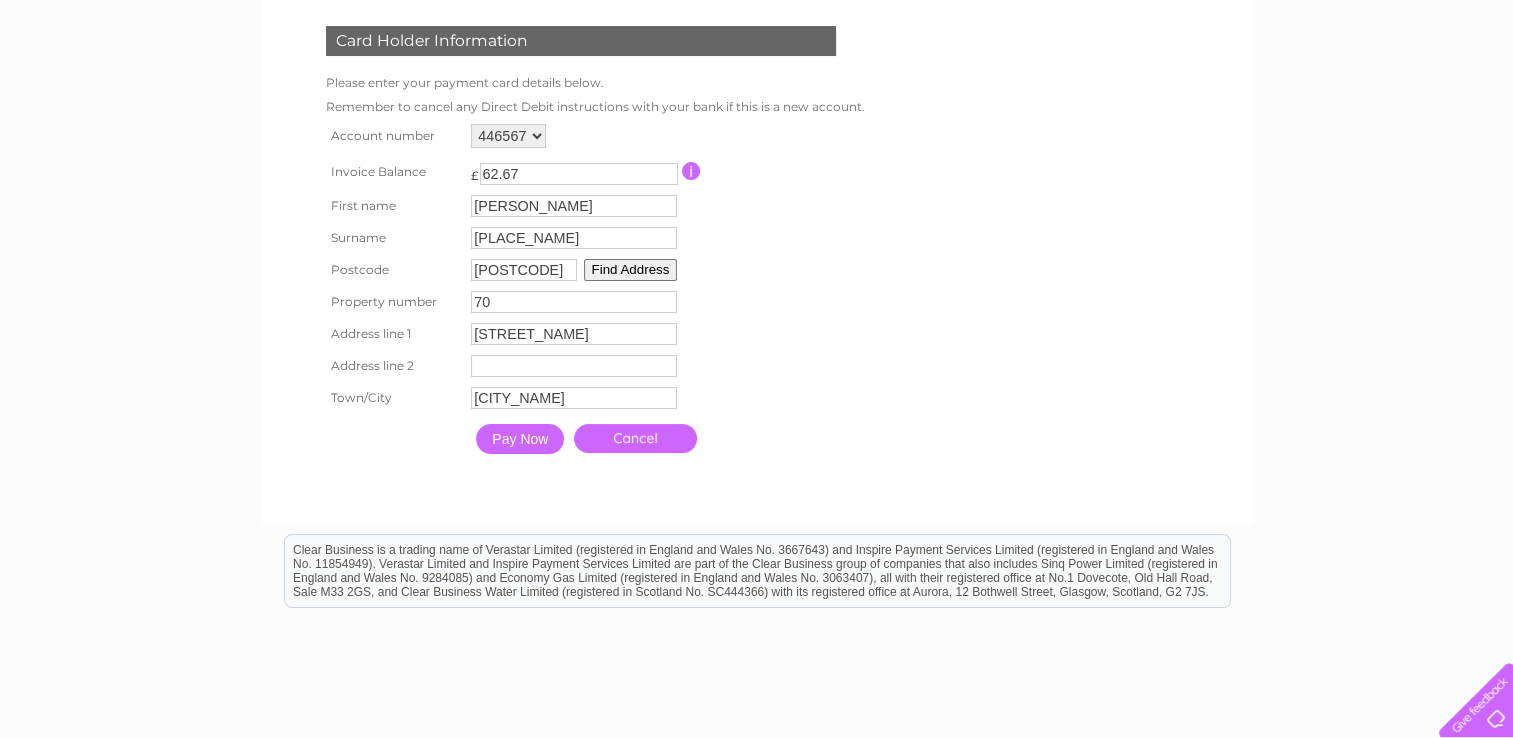 click on "Pay Now" at bounding box center (520, 439) 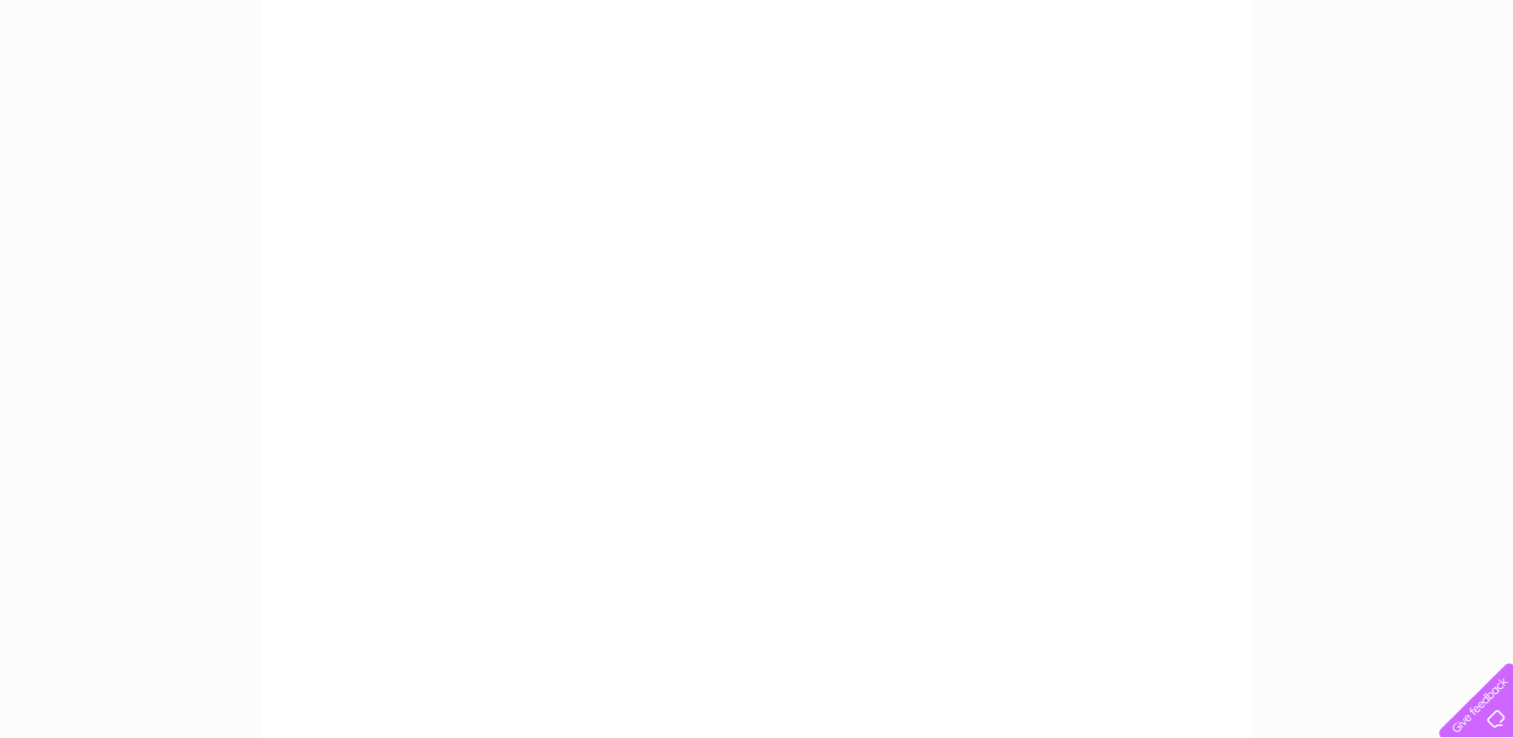 scroll, scrollTop: 300, scrollLeft: 0, axis: vertical 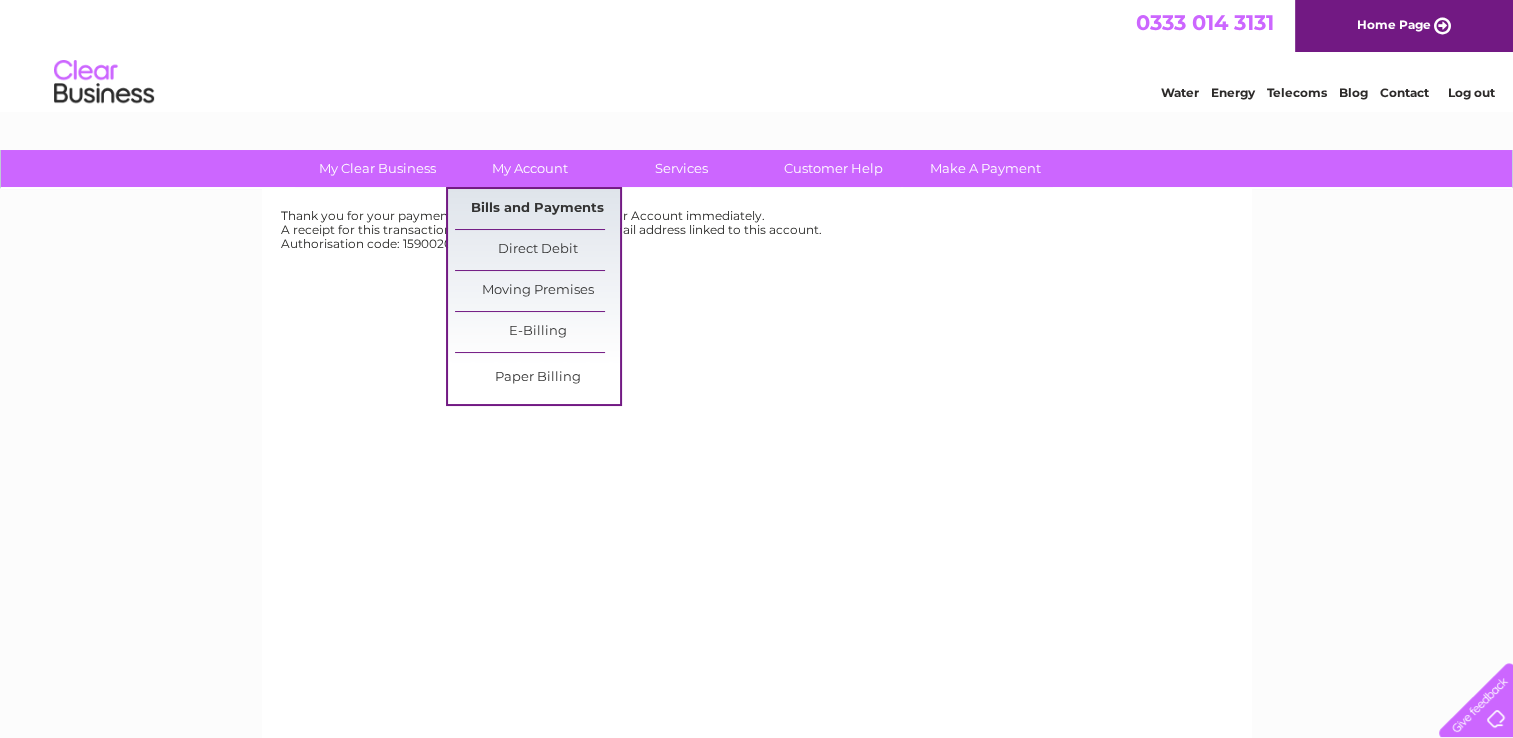 click on "Bills and Payments" at bounding box center [537, 209] 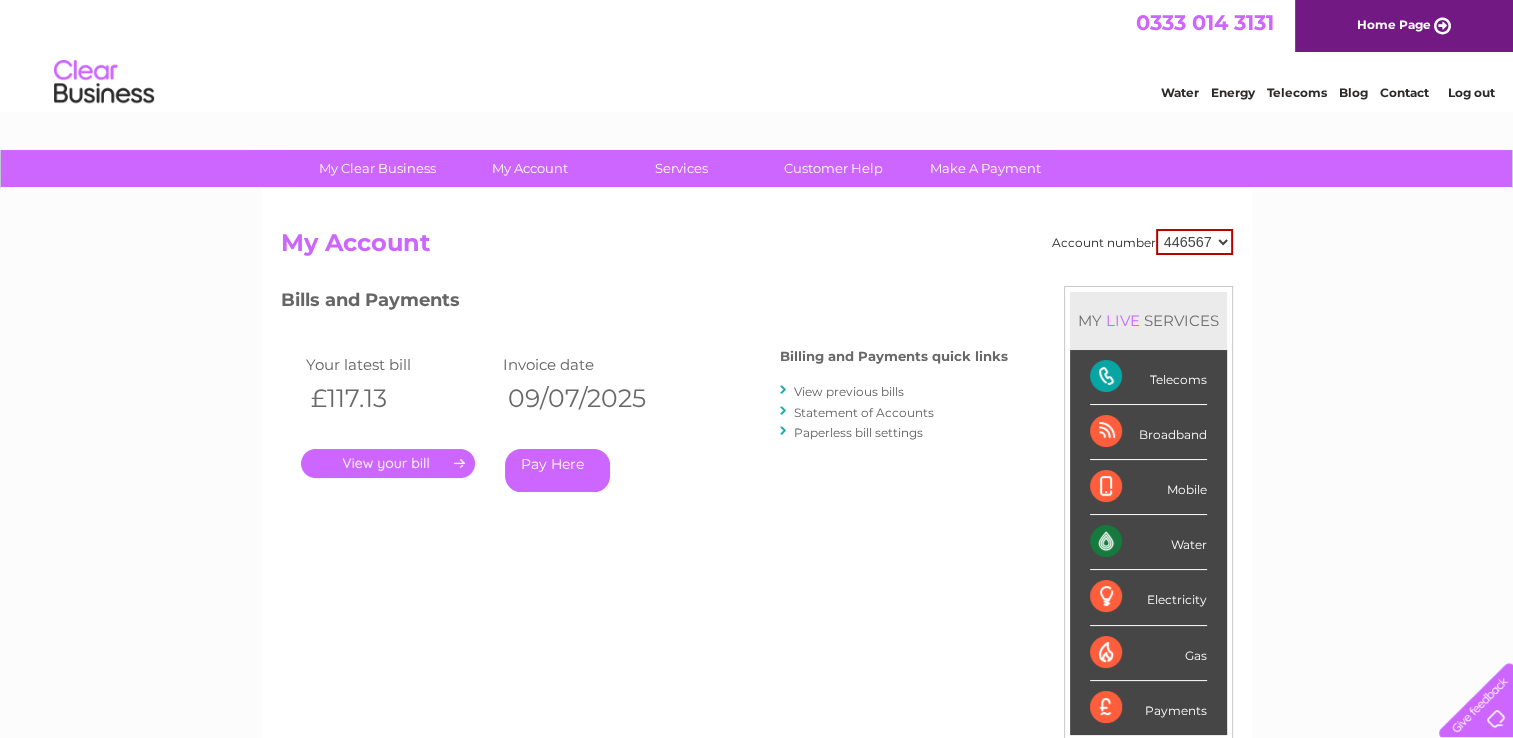 scroll, scrollTop: 0, scrollLeft: 0, axis: both 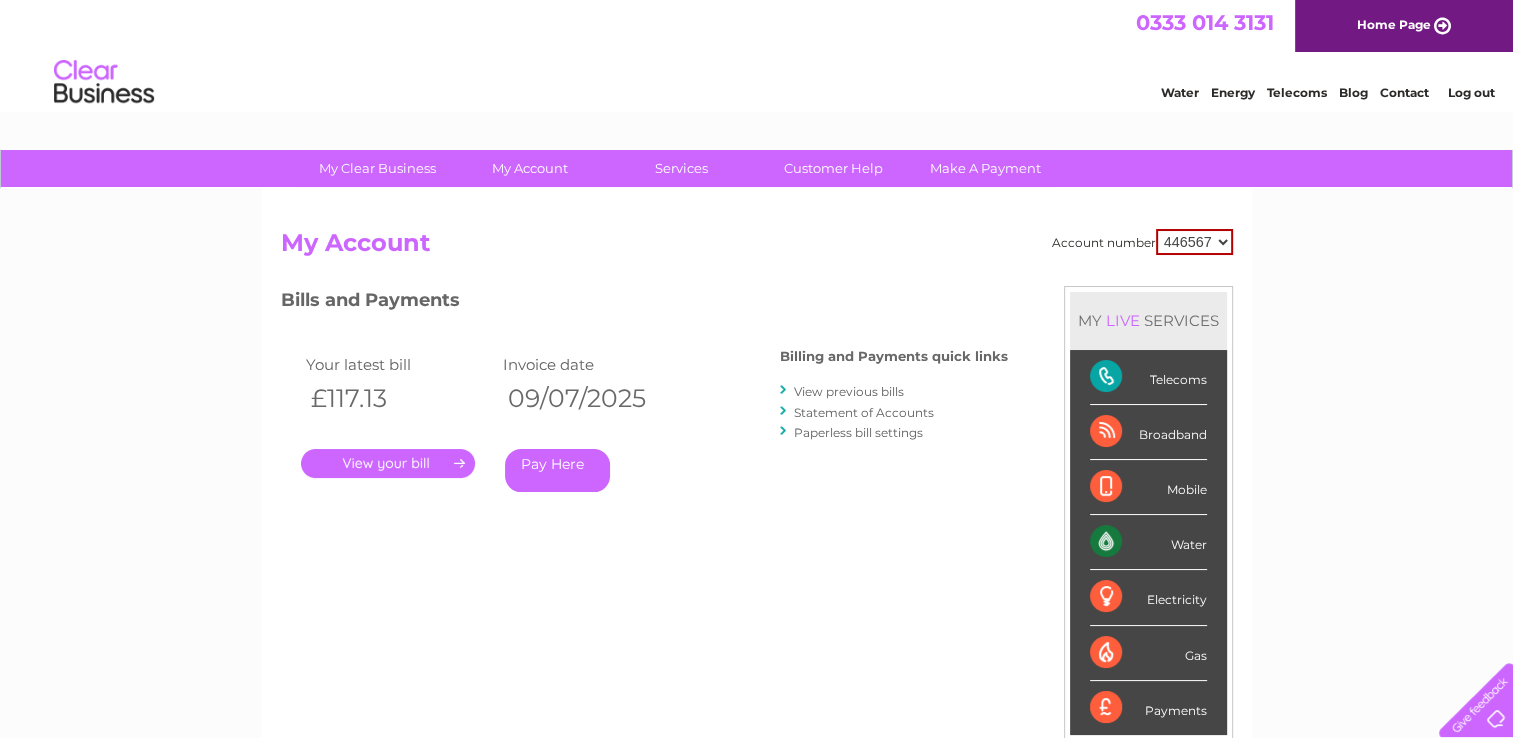 click on "Log out" at bounding box center (1470, 92) 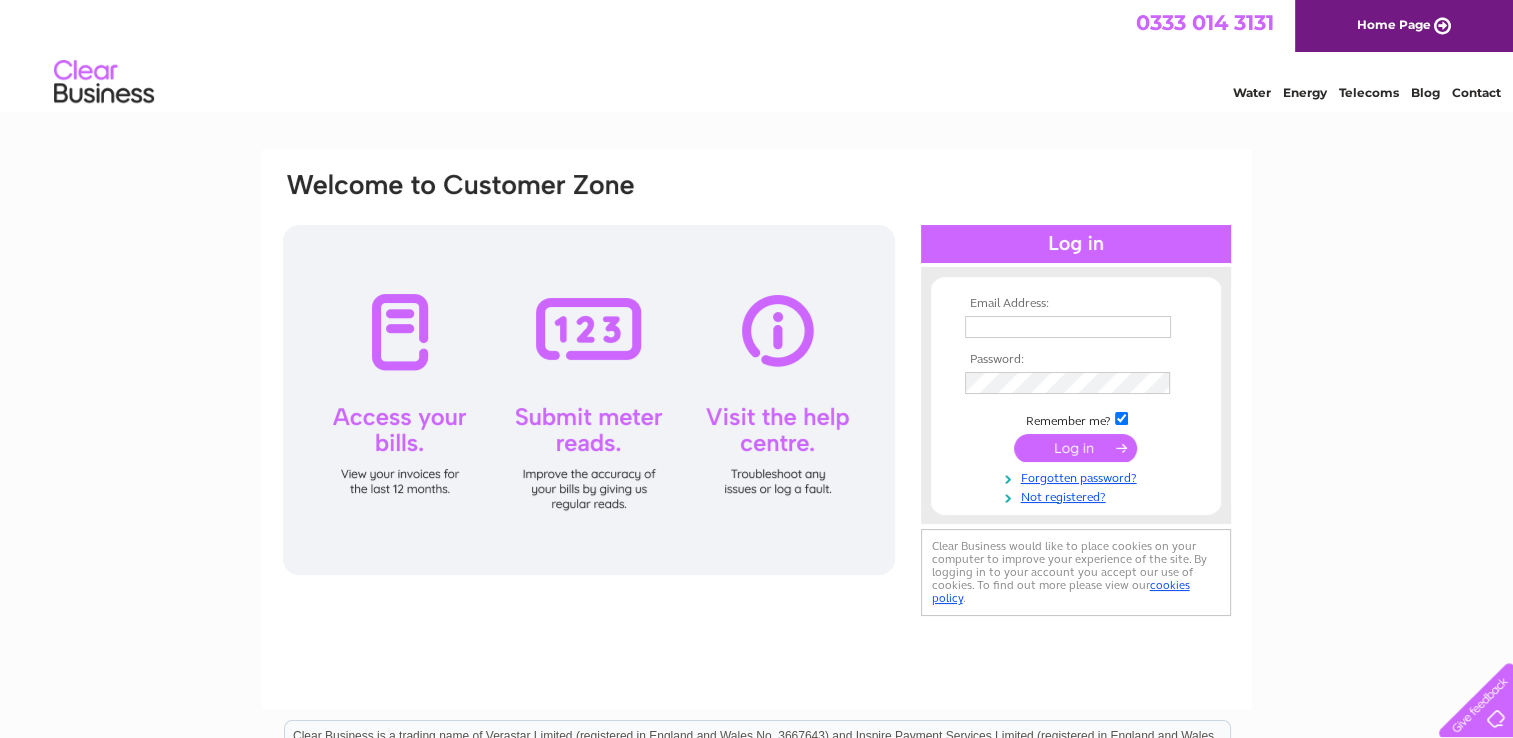 scroll, scrollTop: 0, scrollLeft: 0, axis: both 